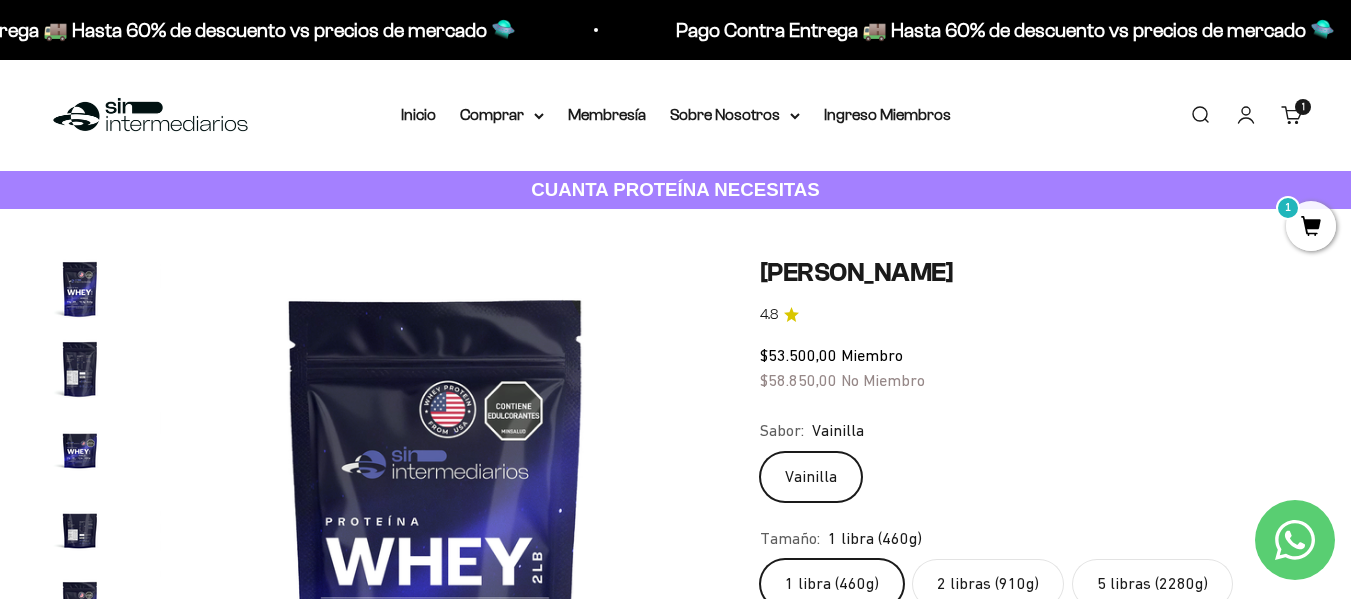 scroll, scrollTop: 1475, scrollLeft: 0, axis: vertical 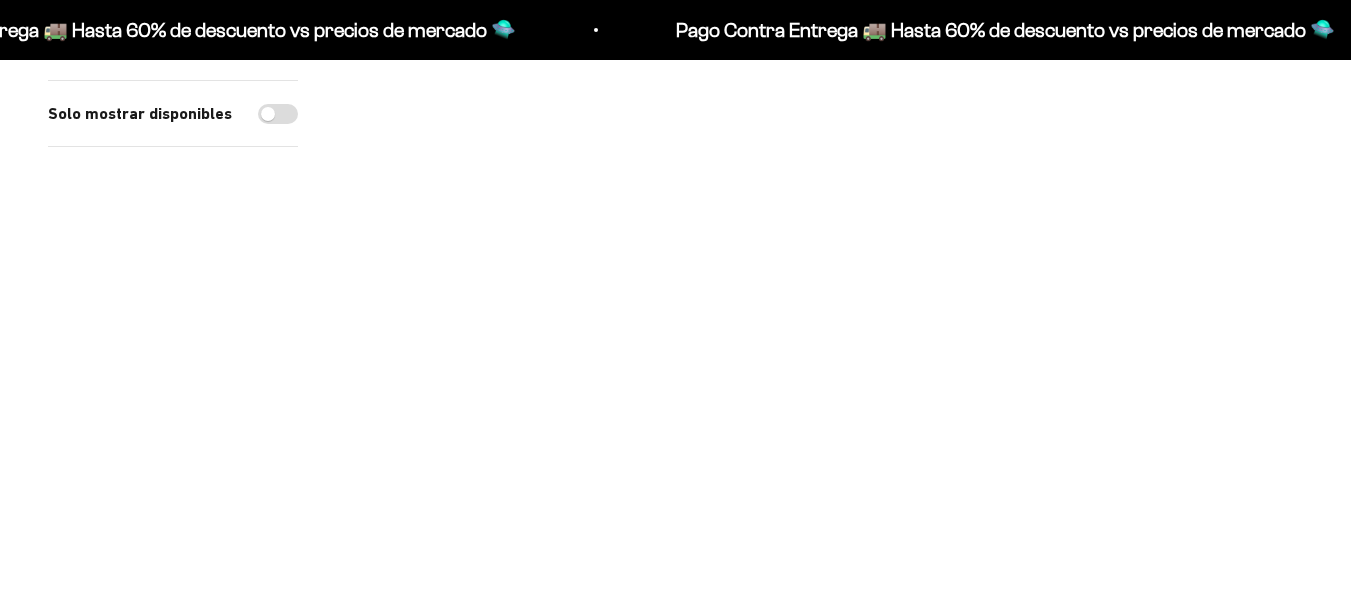 click at bounding box center [497, 354] 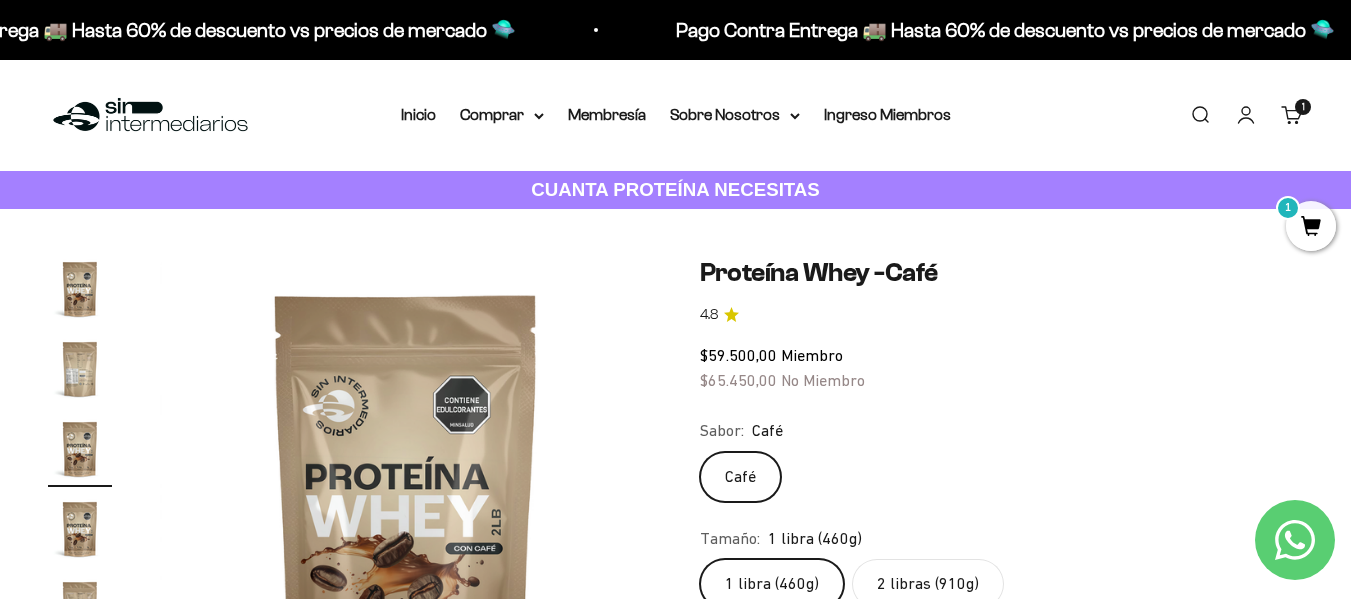 scroll, scrollTop: 0, scrollLeft: 0, axis: both 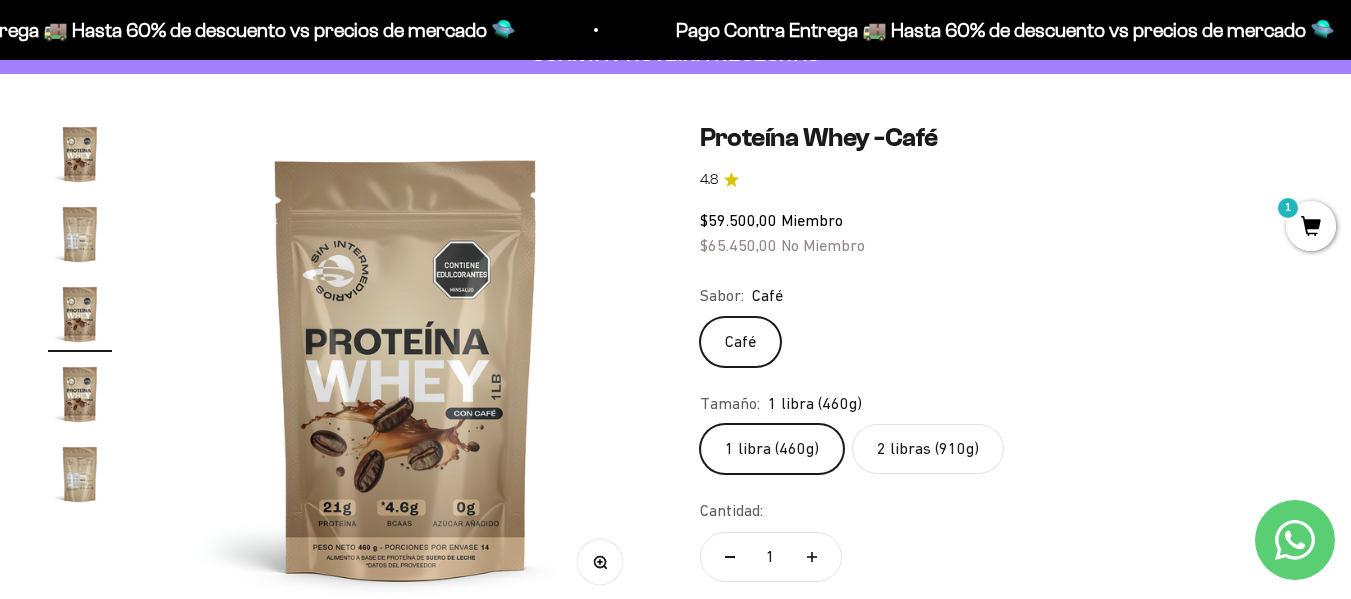 click on "2 libras (910g)" 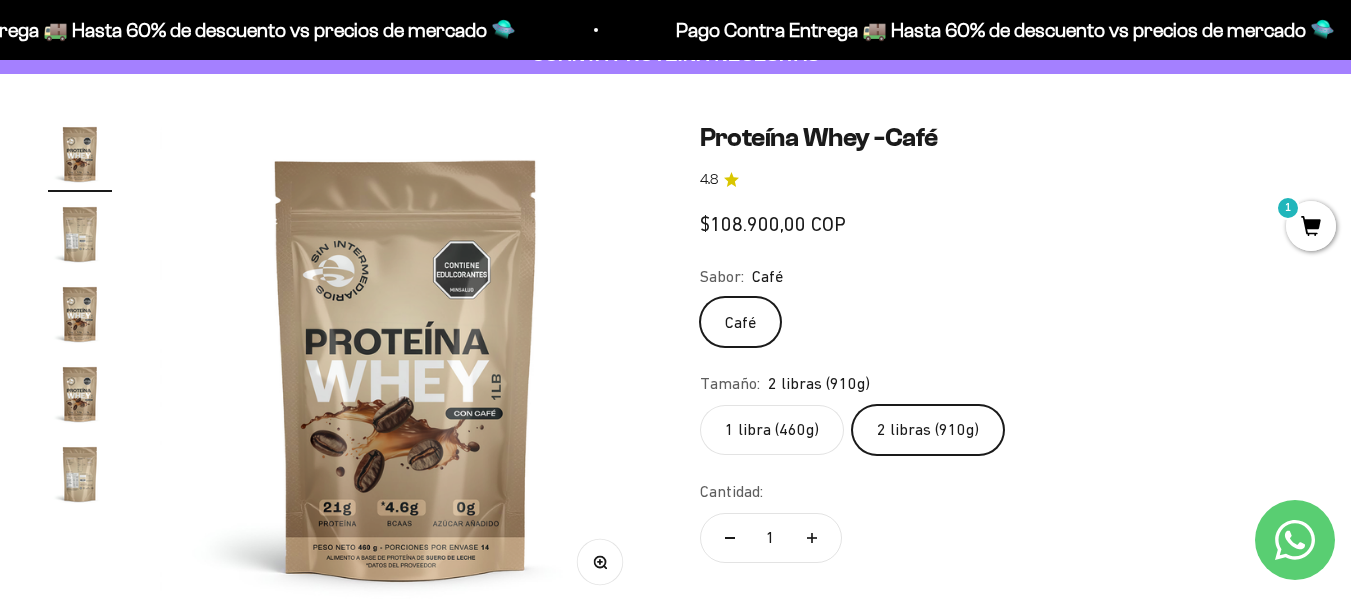scroll, scrollTop: 0, scrollLeft: 0, axis: both 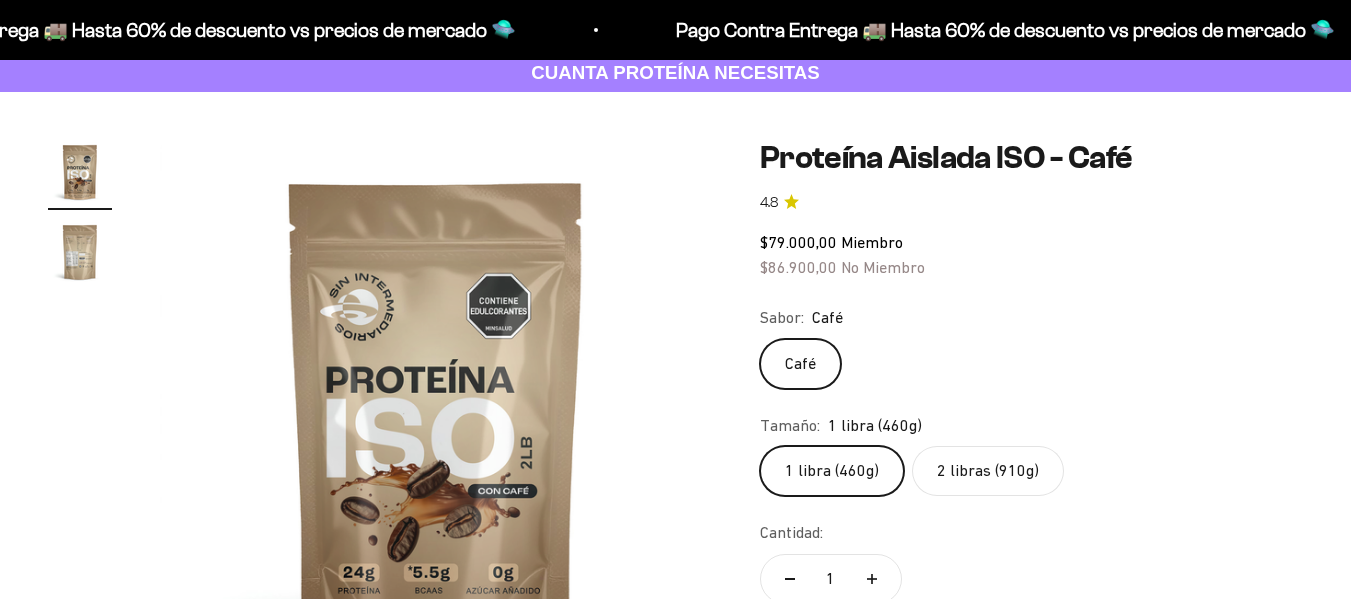 click on "2 libras (910g)" 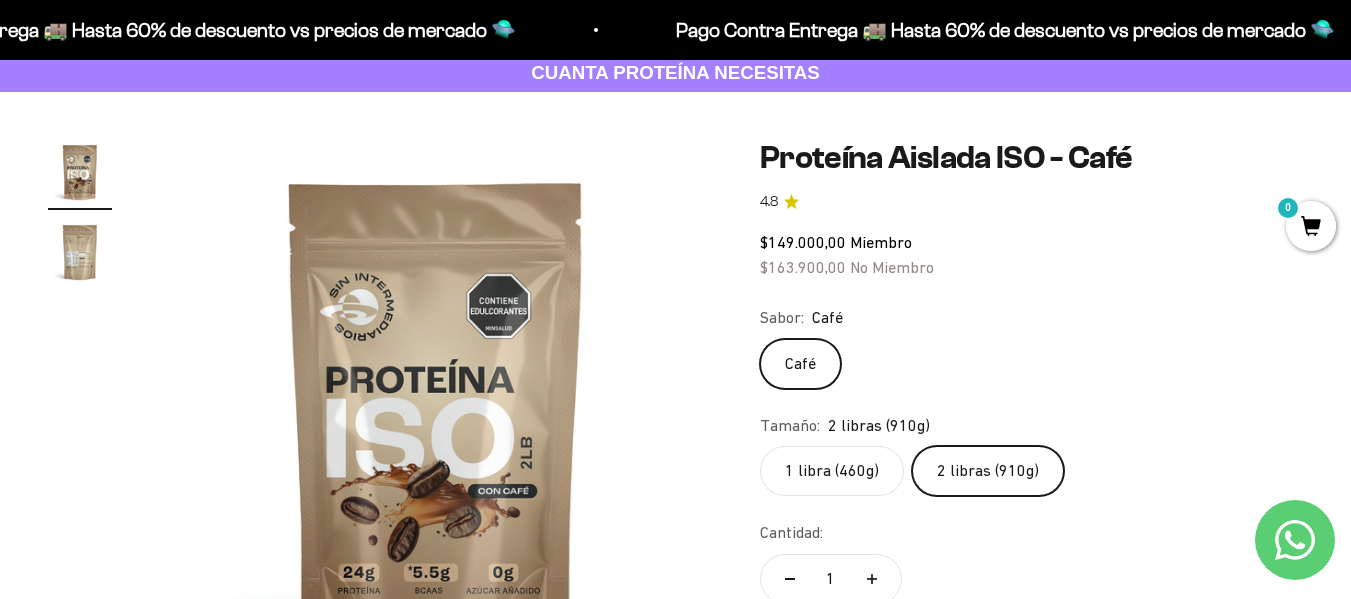 scroll, scrollTop: 0, scrollLeft: 0, axis: both 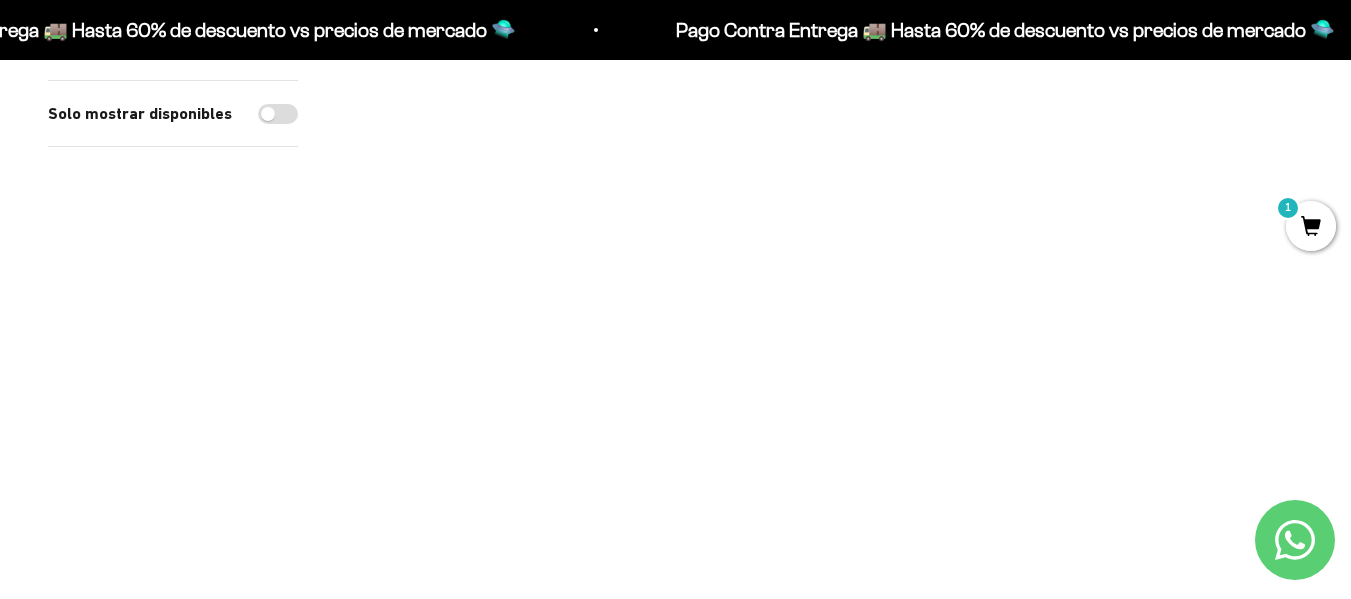 click at bounding box center [497, 328] 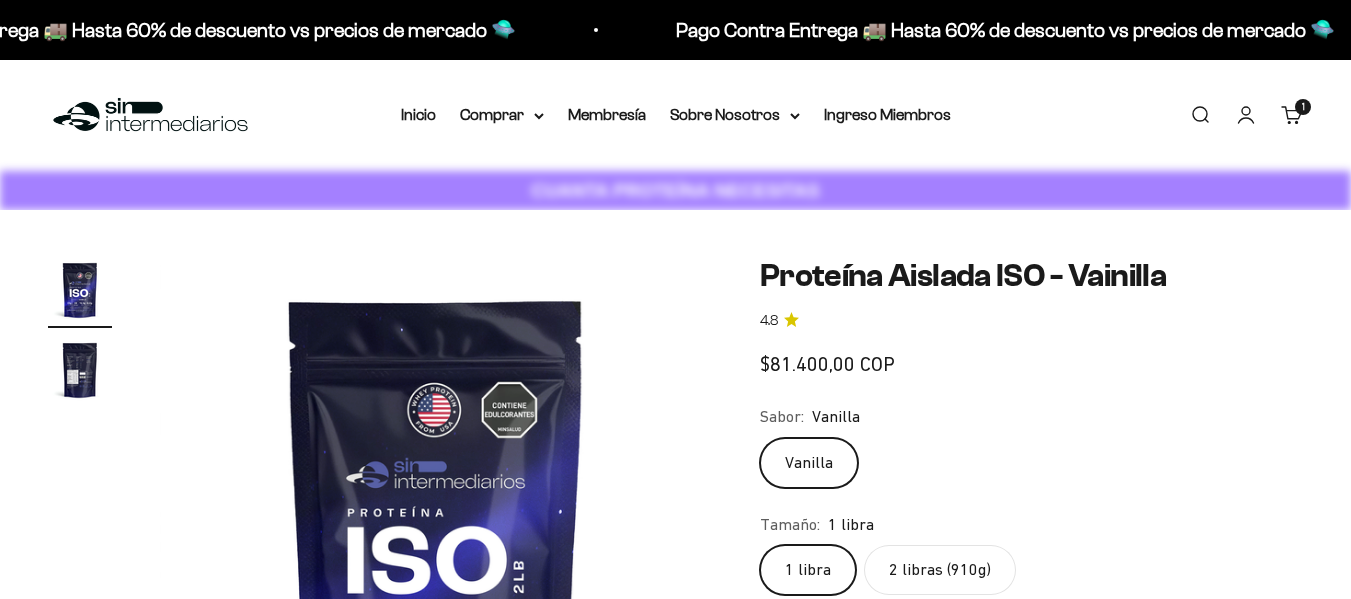 scroll, scrollTop: 0, scrollLeft: 0, axis: both 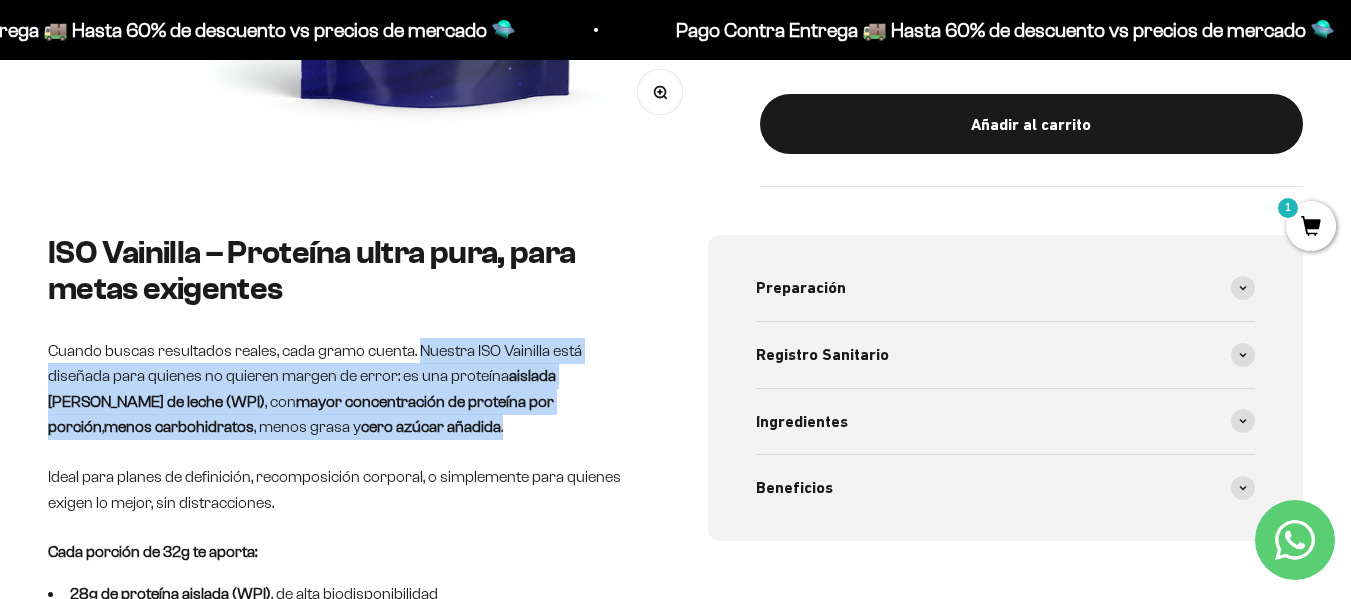 drag, startPoint x: 417, startPoint y: 349, endPoint x: 476, endPoint y: 430, distance: 100.20978 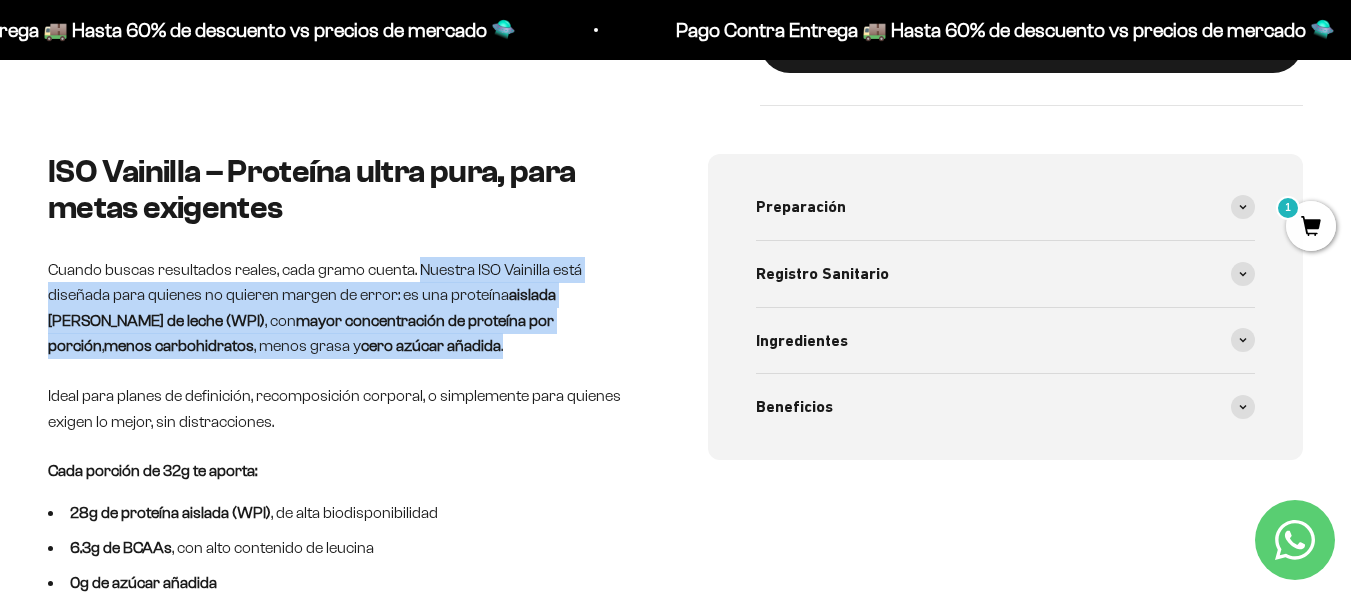 scroll, scrollTop: 747, scrollLeft: 0, axis: vertical 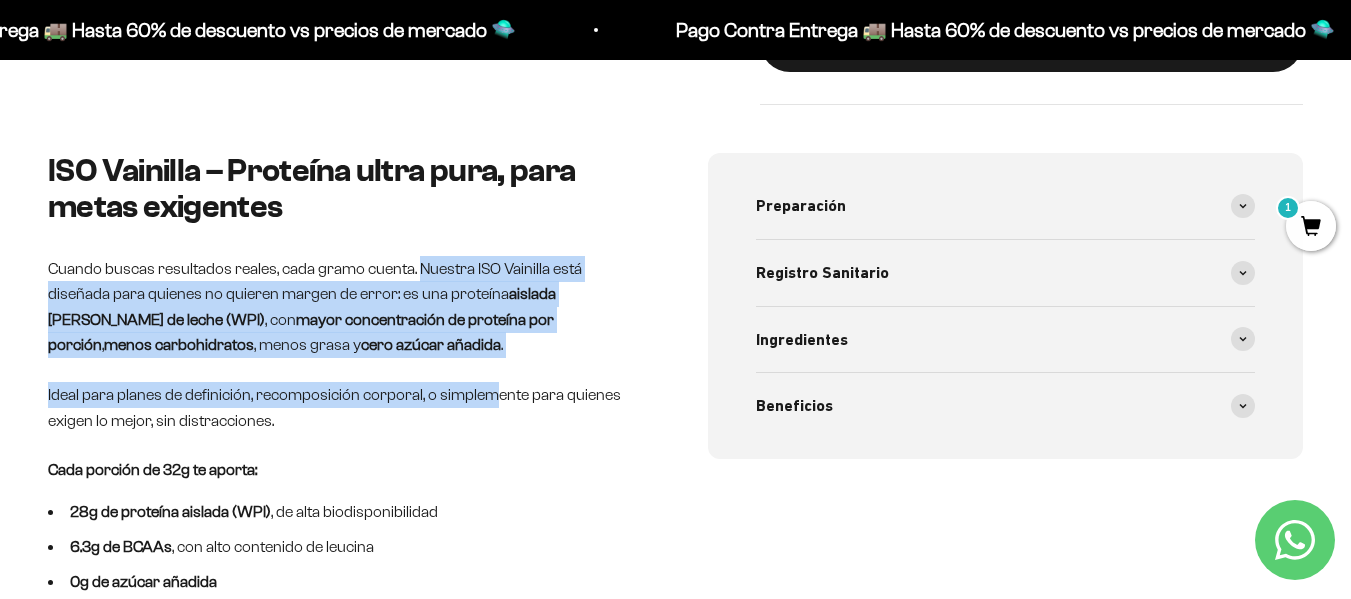 drag, startPoint x: 492, startPoint y: 361, endPoint x: 420, endPoint y: 266, distance: 119.20151 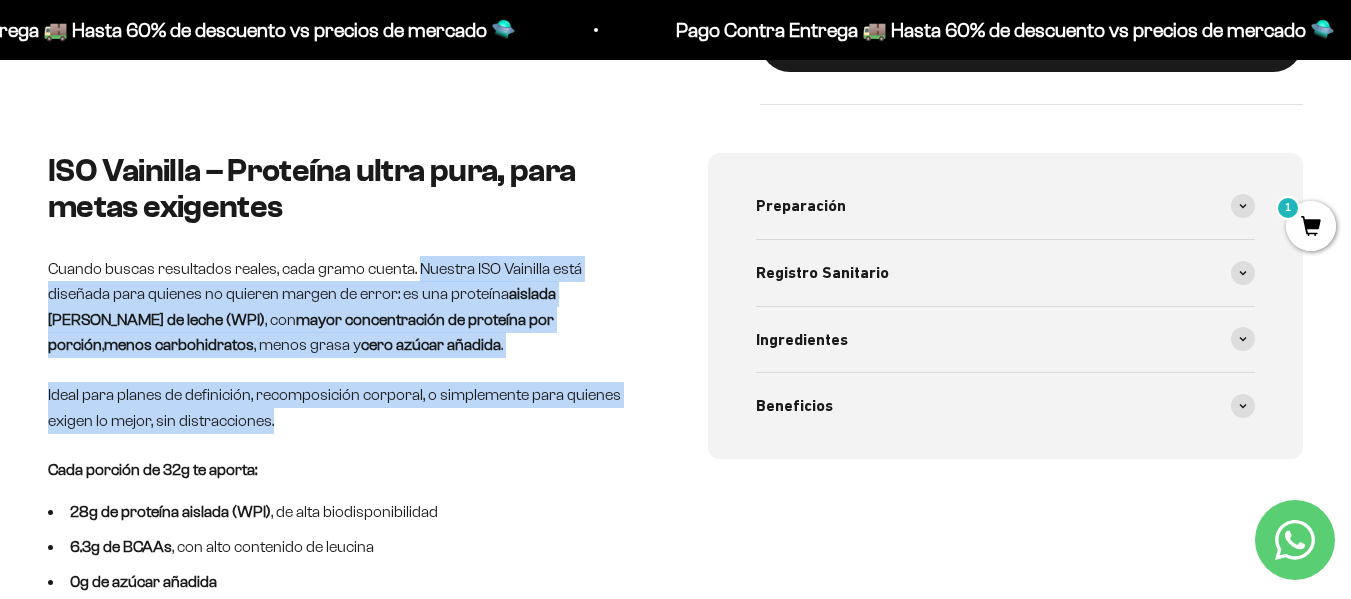 drag, startPoint x: 419, startPoint y: 266, endPoint x: 523, endPoint y: 414, distance: 180.8867 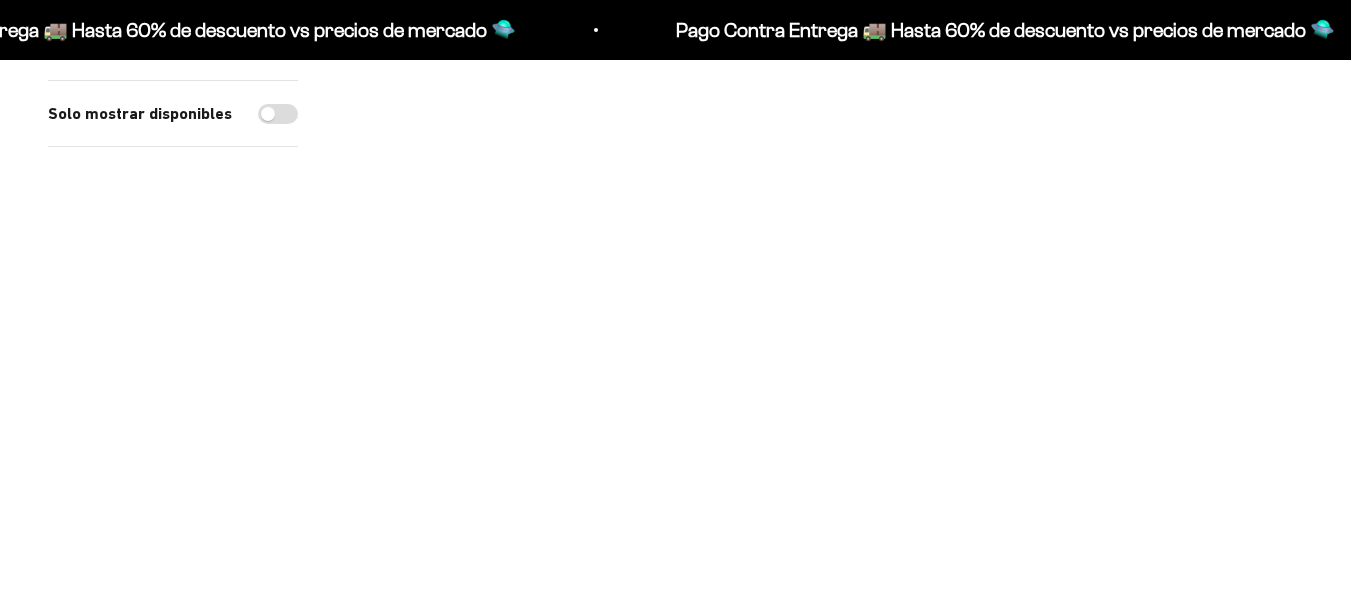 scroll, scrollTop: 2206, scrollLeft: 0, axis: vertical 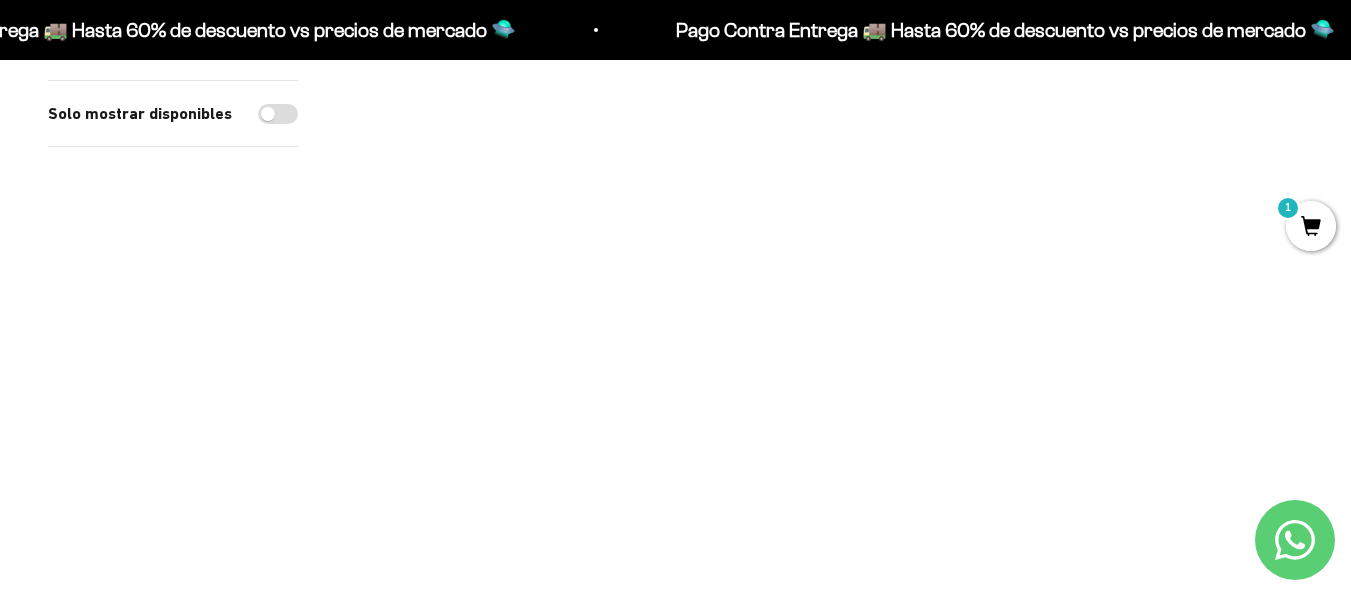 click at bounding box center (497, 187) 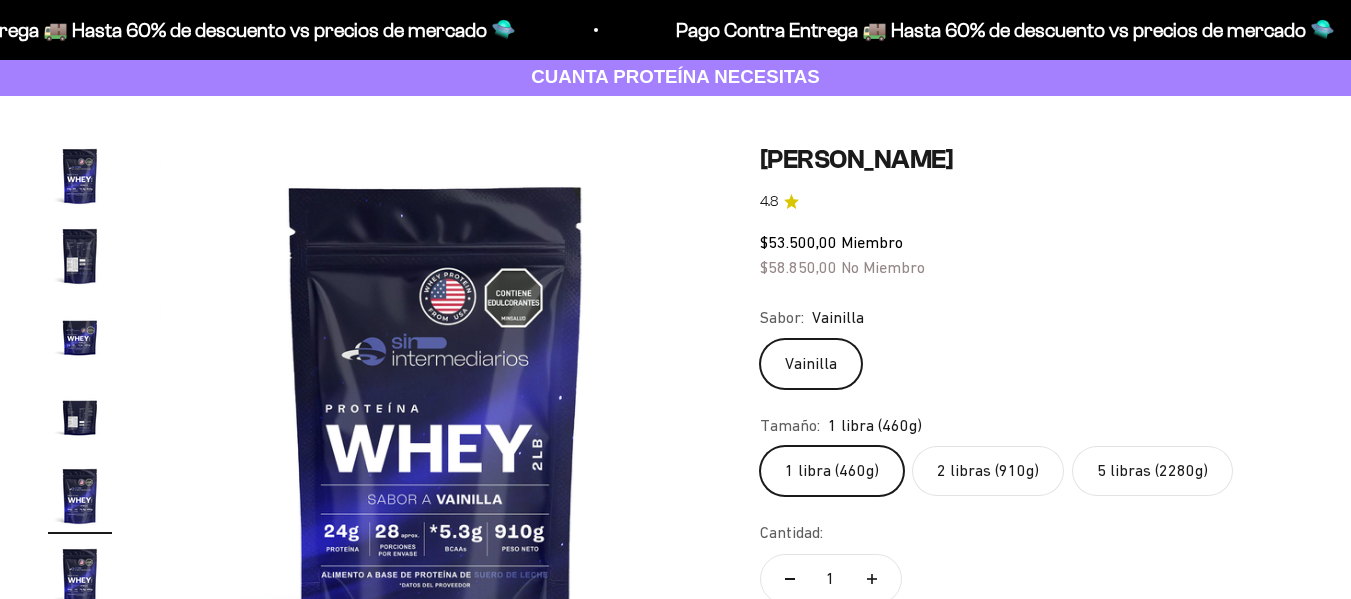 scroll, scrollTop: 593, scrollLeft: 0, axis: vertical 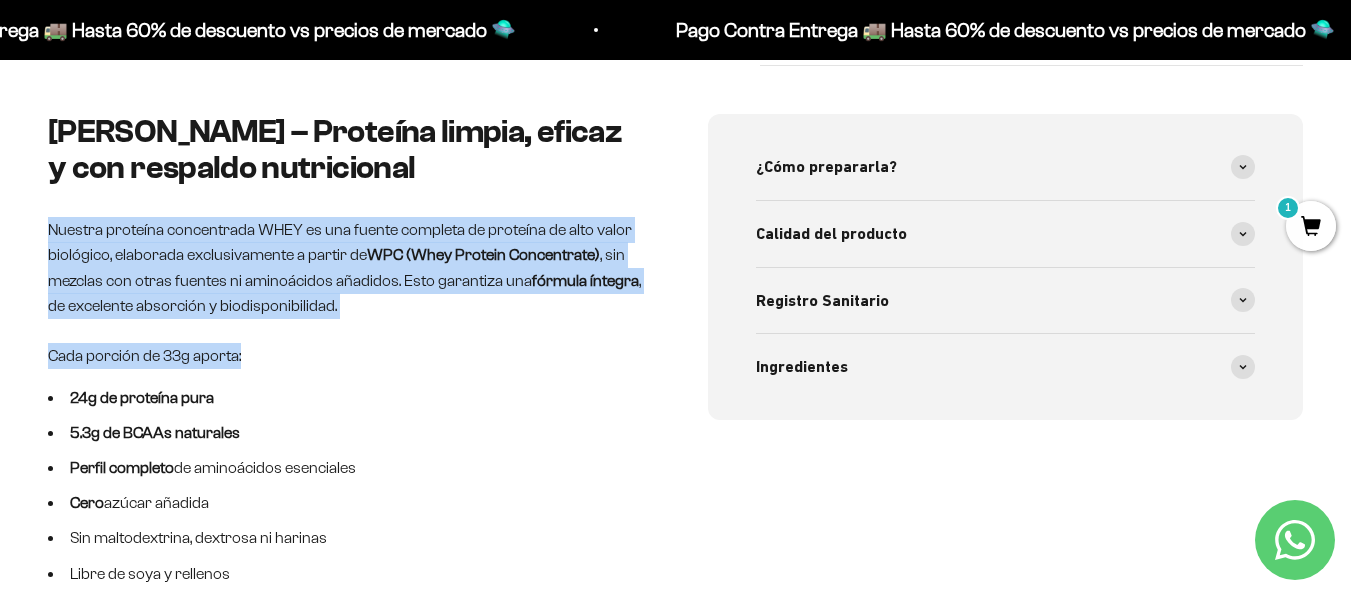 drag, startPoint x: 44, startPoint y: 216, endPoint x: 389, endPoint y: 322, distance: 360.9169 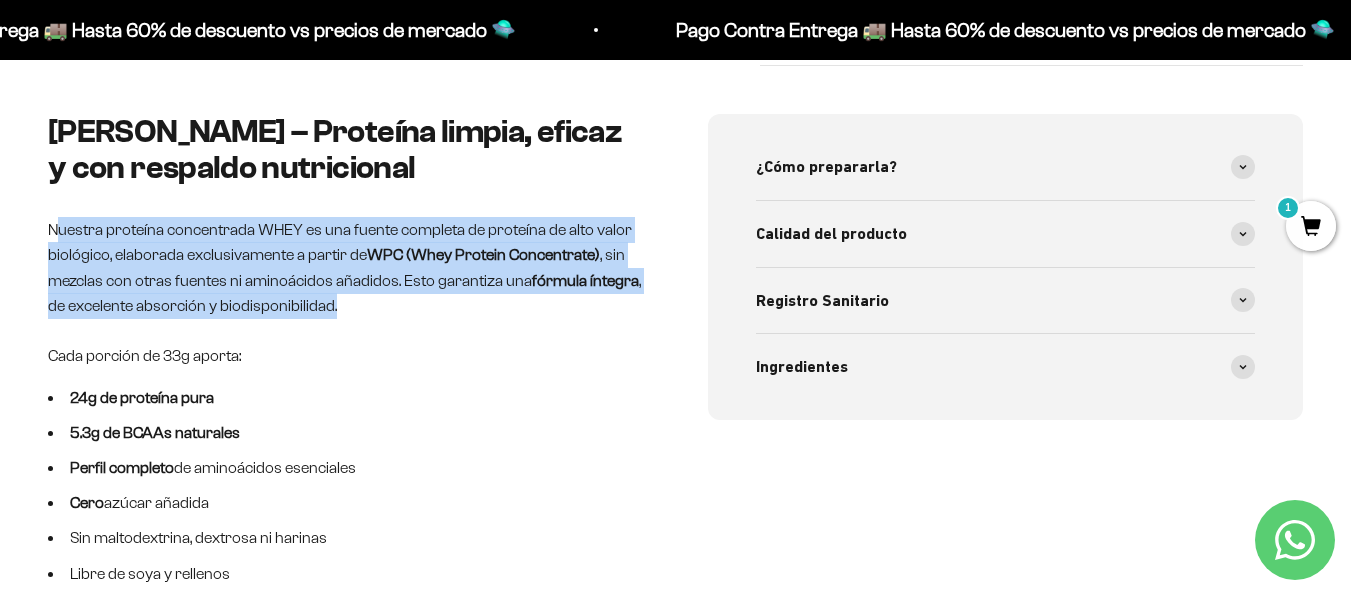 drag, startPoint x: 57, startPoint y: 218, endPoint x: 380, endPoint y: 299, distance: 333.0015 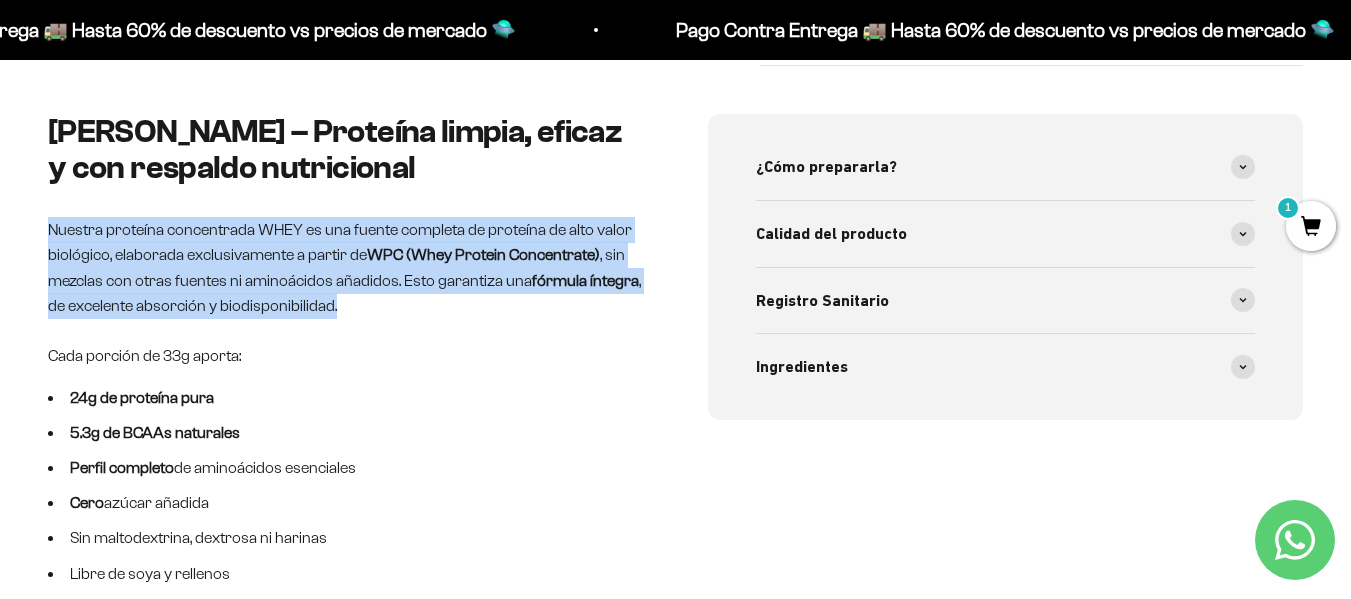 drag, startPoint x: 42, startPoint y: 220, endPoint x: 363, endPoint y: 305, distance: 332.06323 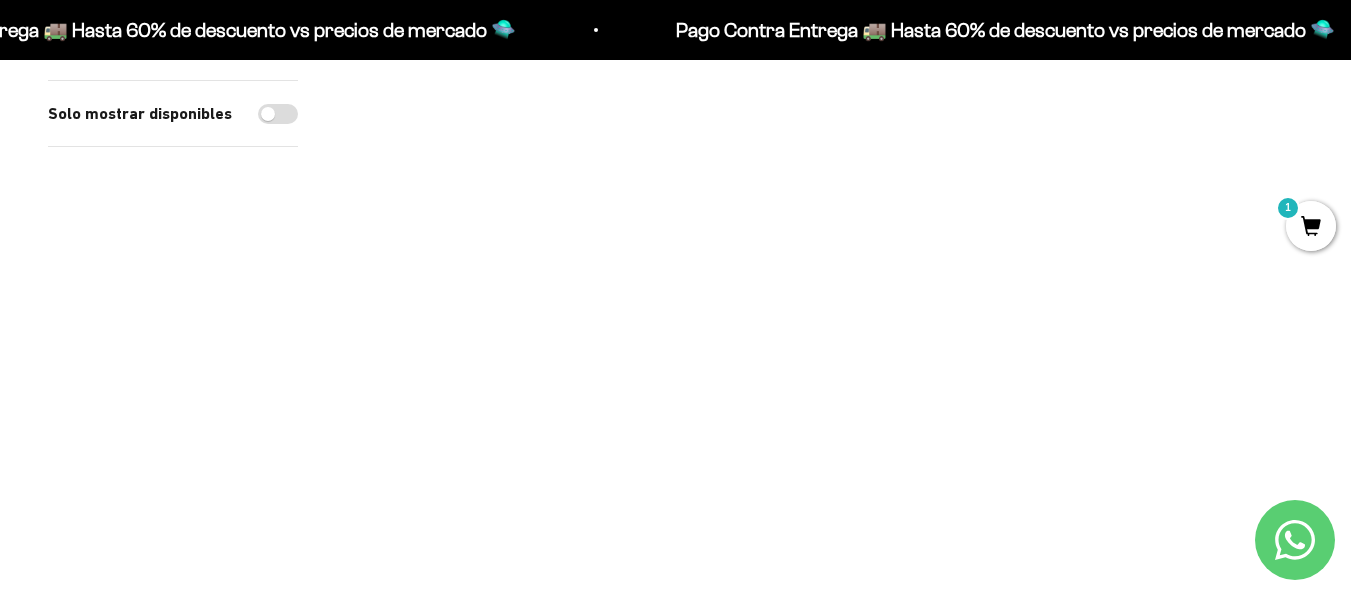 scroll, scrollTop: 1618, scrollLeft: 0, axis: vertical 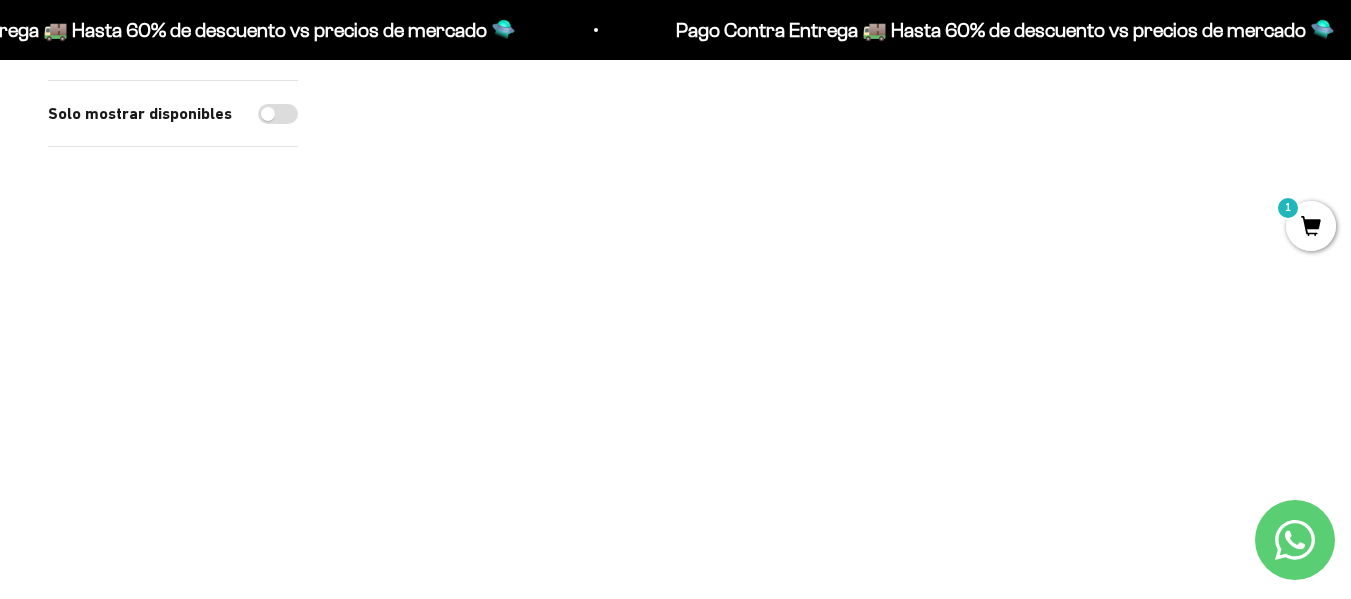 click at bounding box center (497, 300) 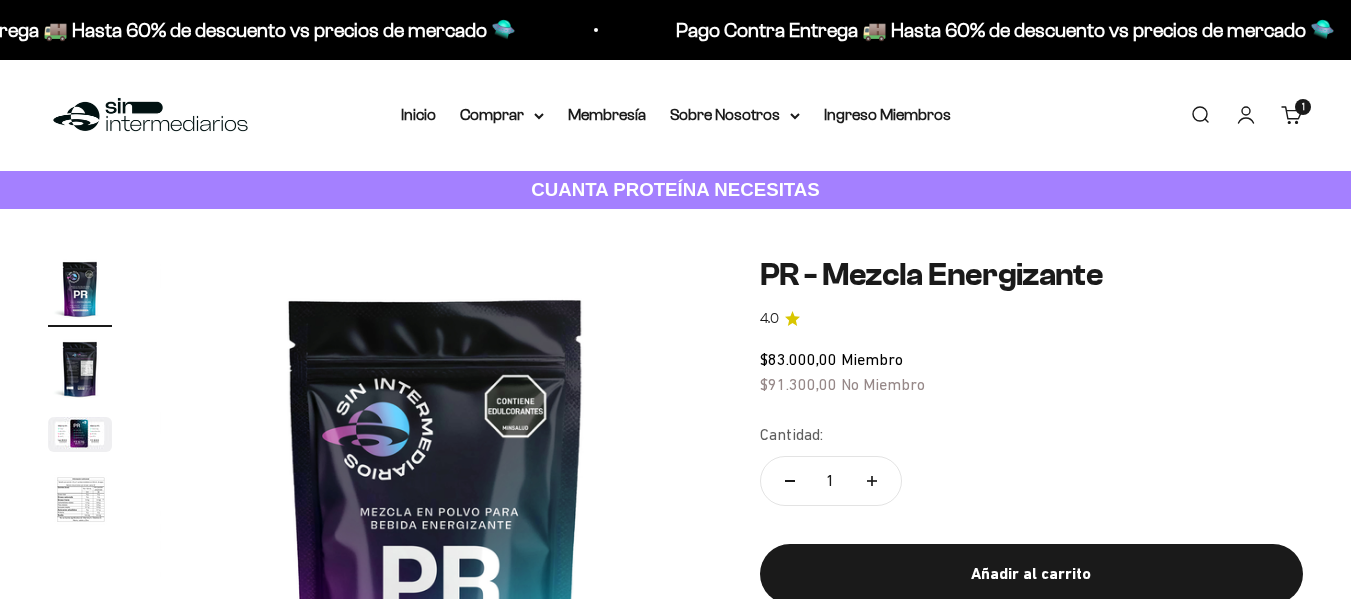 scroll, scrollTop: 585, scrollLeft: 0, axis: vertical 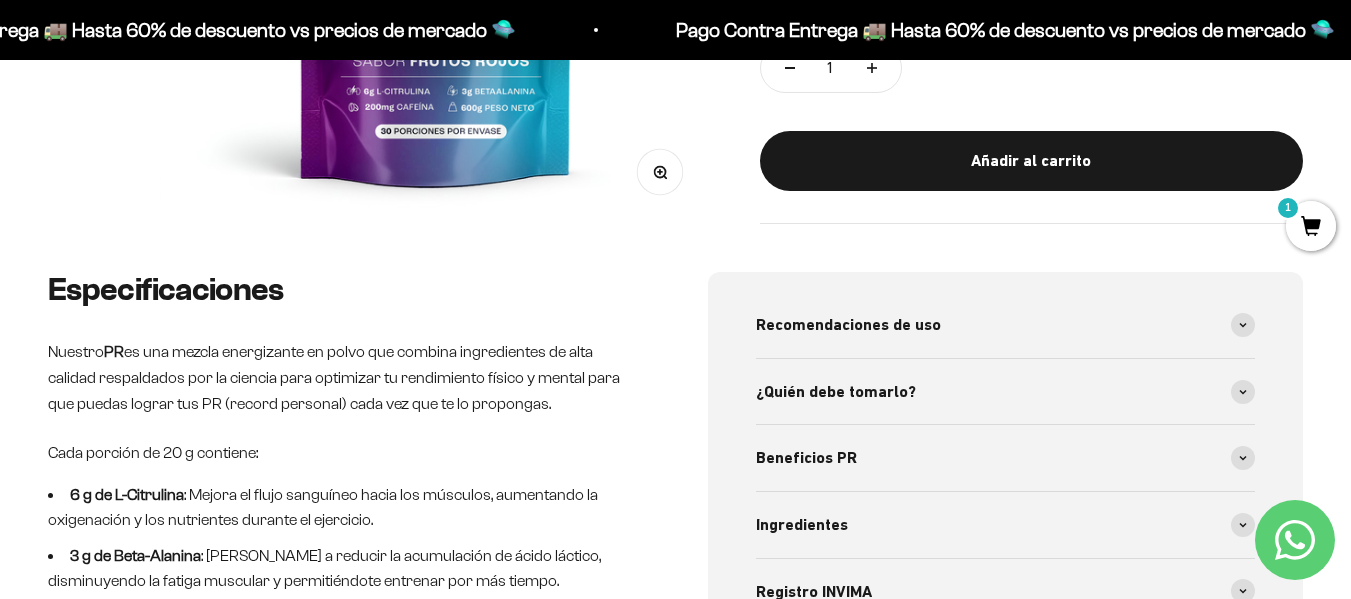 drag, startPoint x: 40, startPoint y: 344, endPoint x: 560, endPoint y: 396, distance: 522.5935 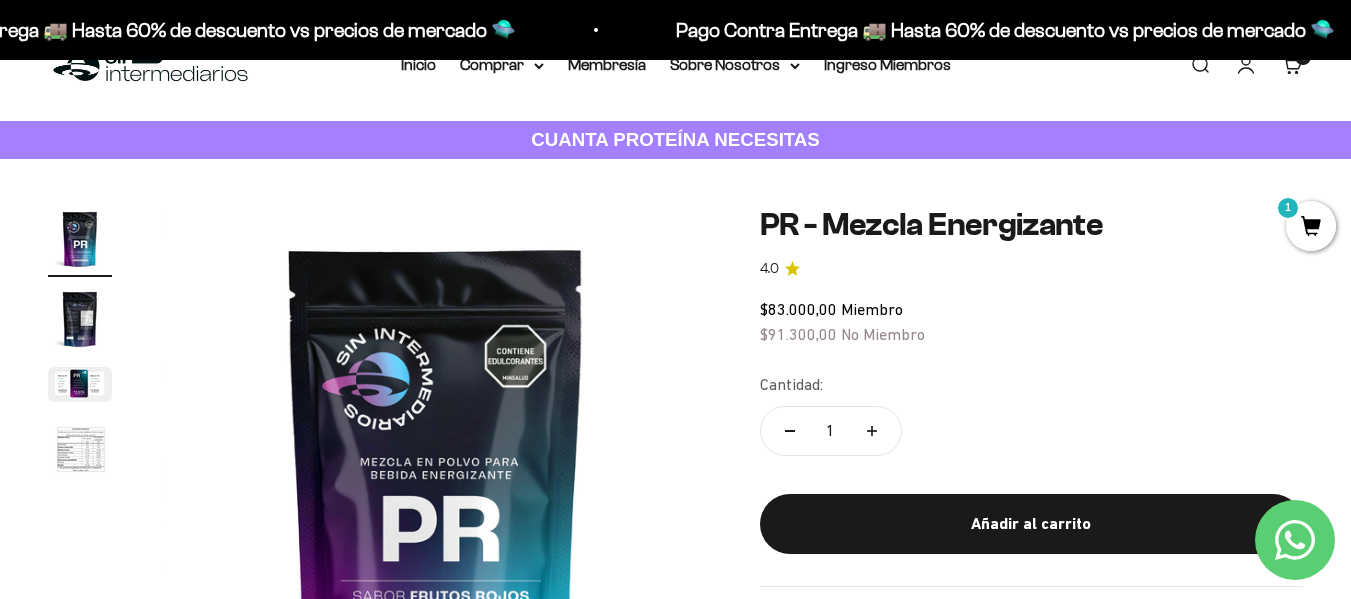 scroll, scrollTop: 0, scrollLeft: 0, axis: both 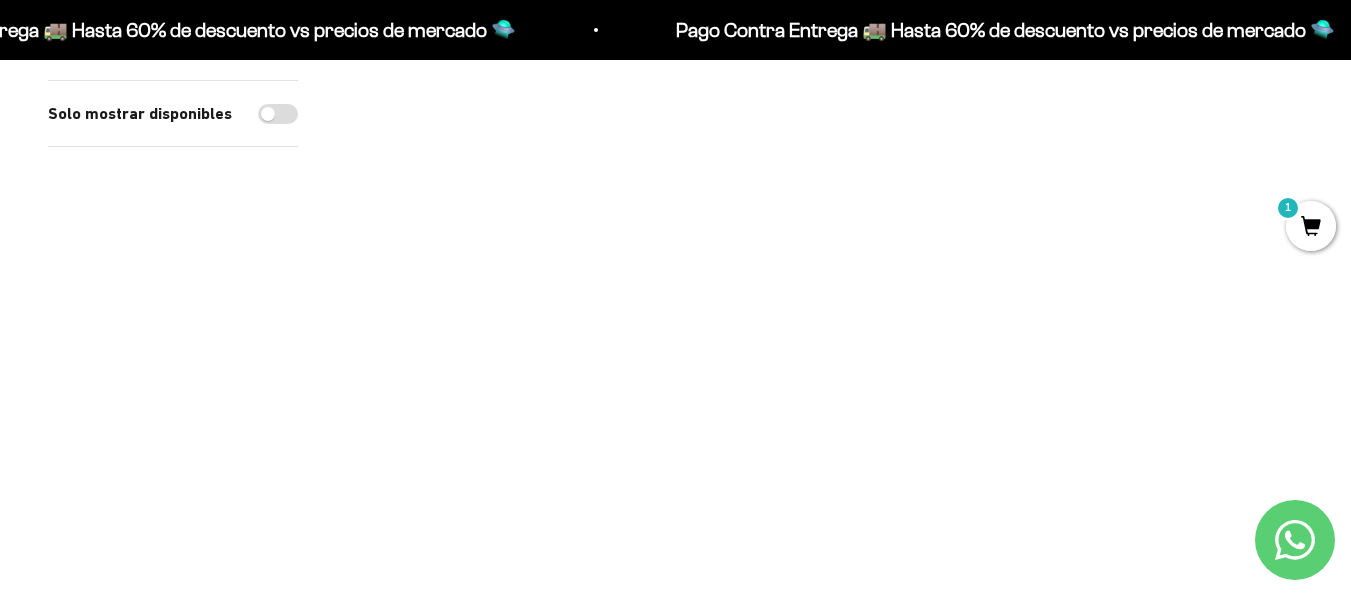 click at bounding box center [497, 301] 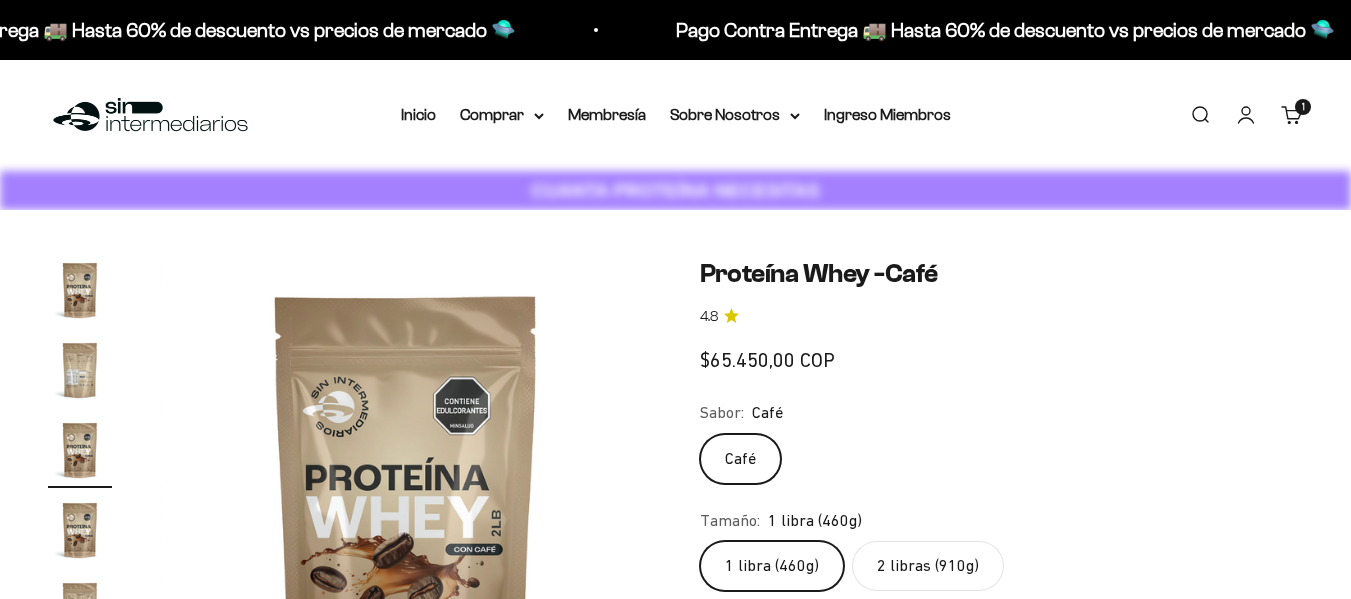 scroll, scrollTop: 0, scrollLeft: 0, axis: both 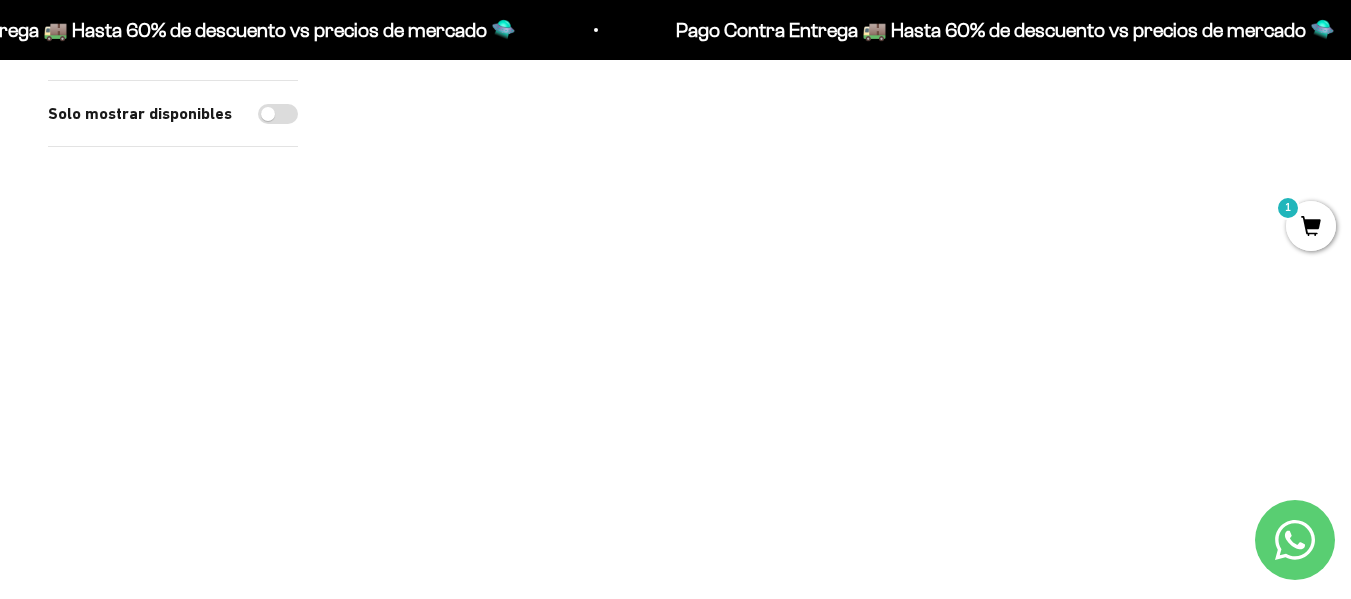 click at bounding box center [1151, 262] 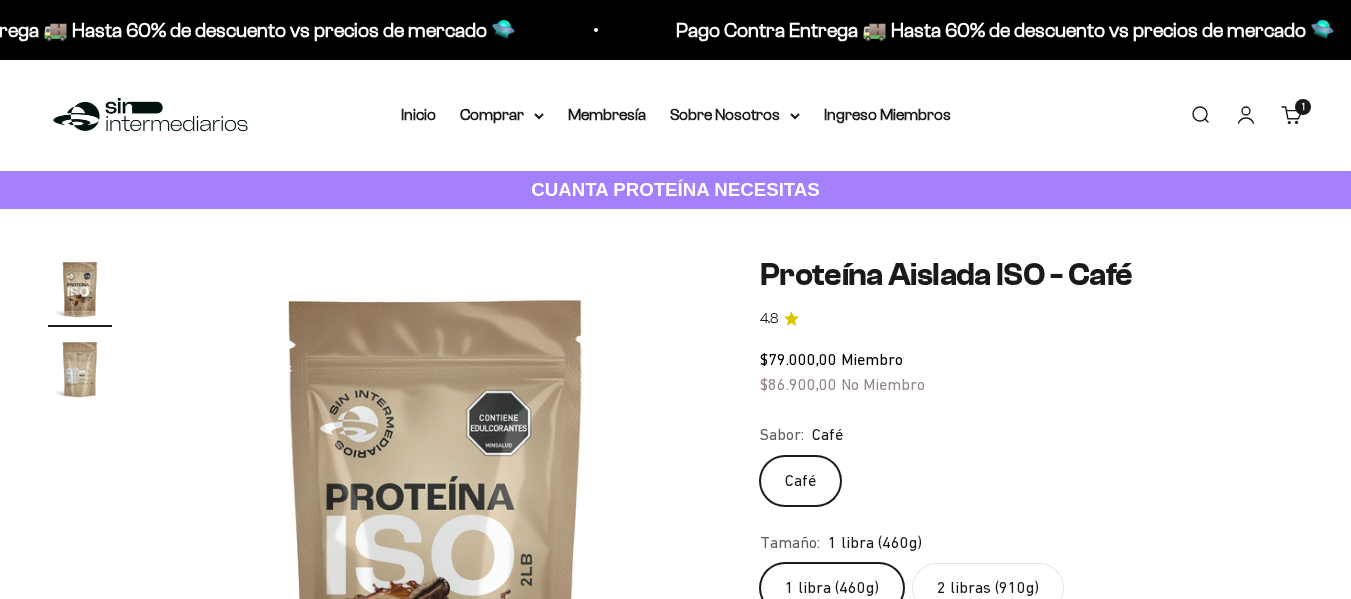 scroll, scrollTop: 56, scrollLeft: 0, axis: vertical 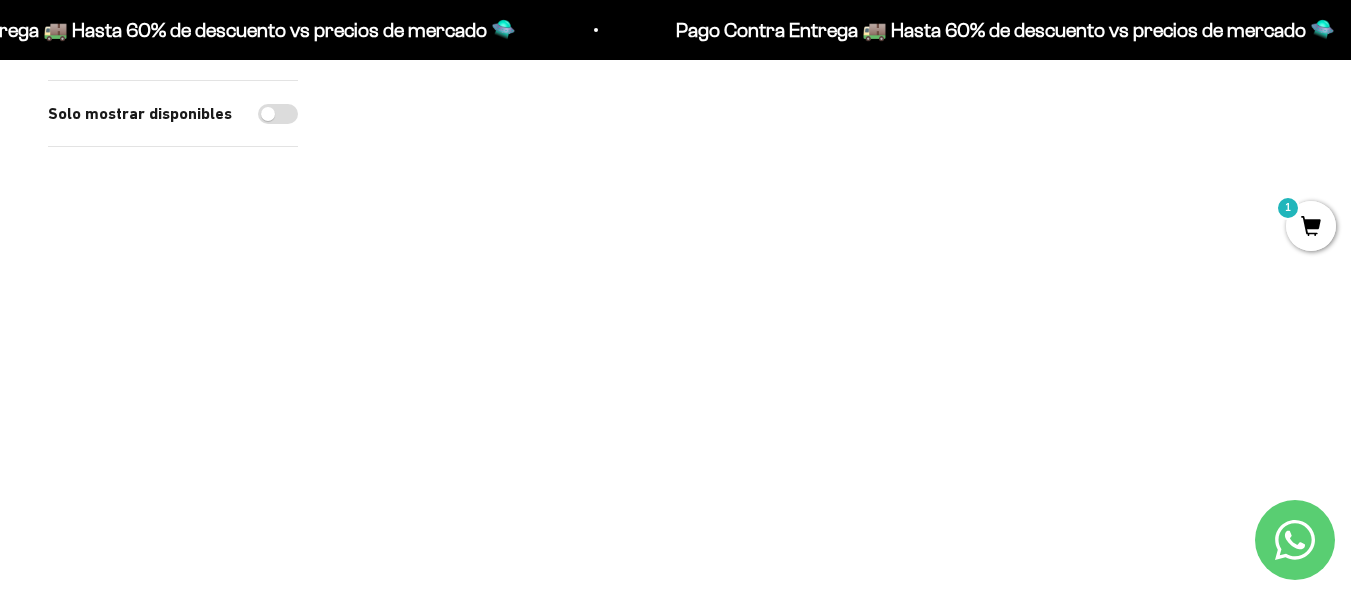 click at bounding box center [497, 262] 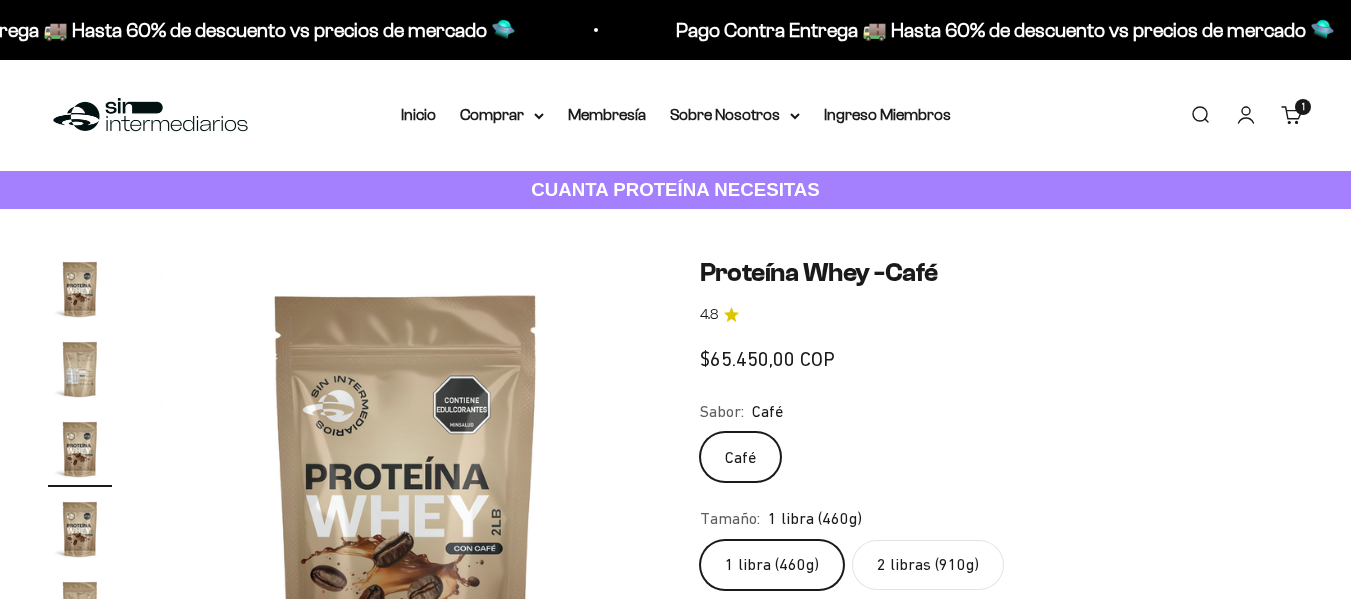 scroll, scrollTop: 0, scrollLeft: 0, axis: both 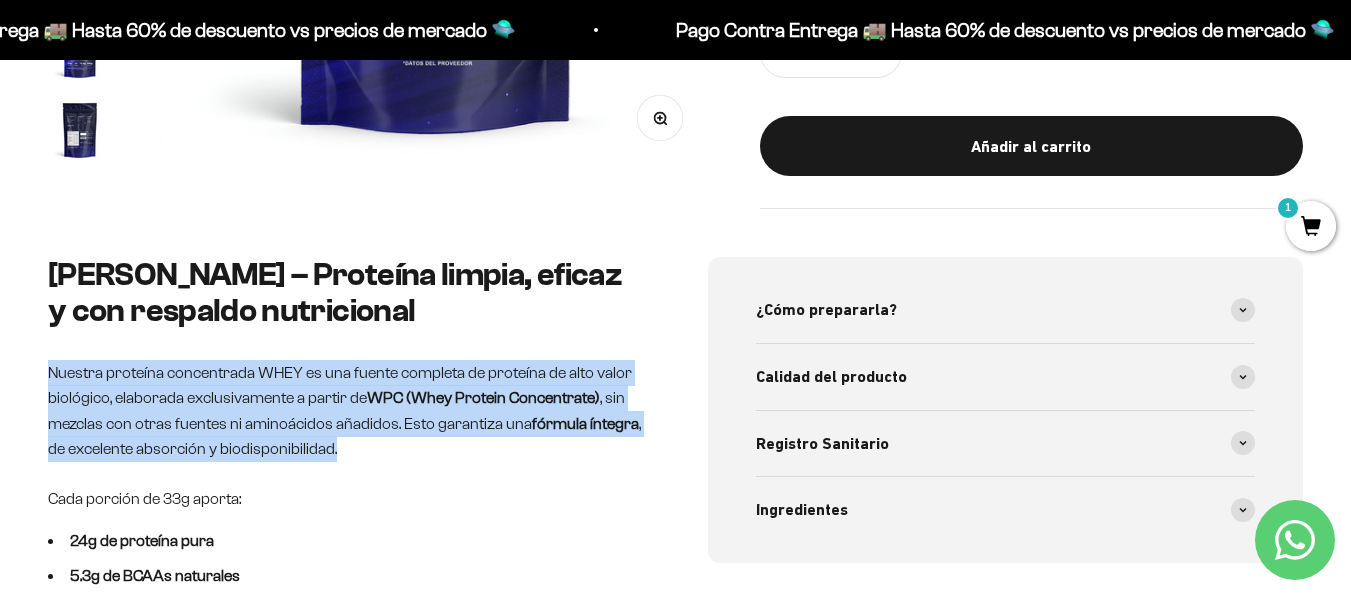 drag, startPoint x: 41, startPoint y: 366, endPoint x: 368, endPoint y: 461, distance: 340.5202 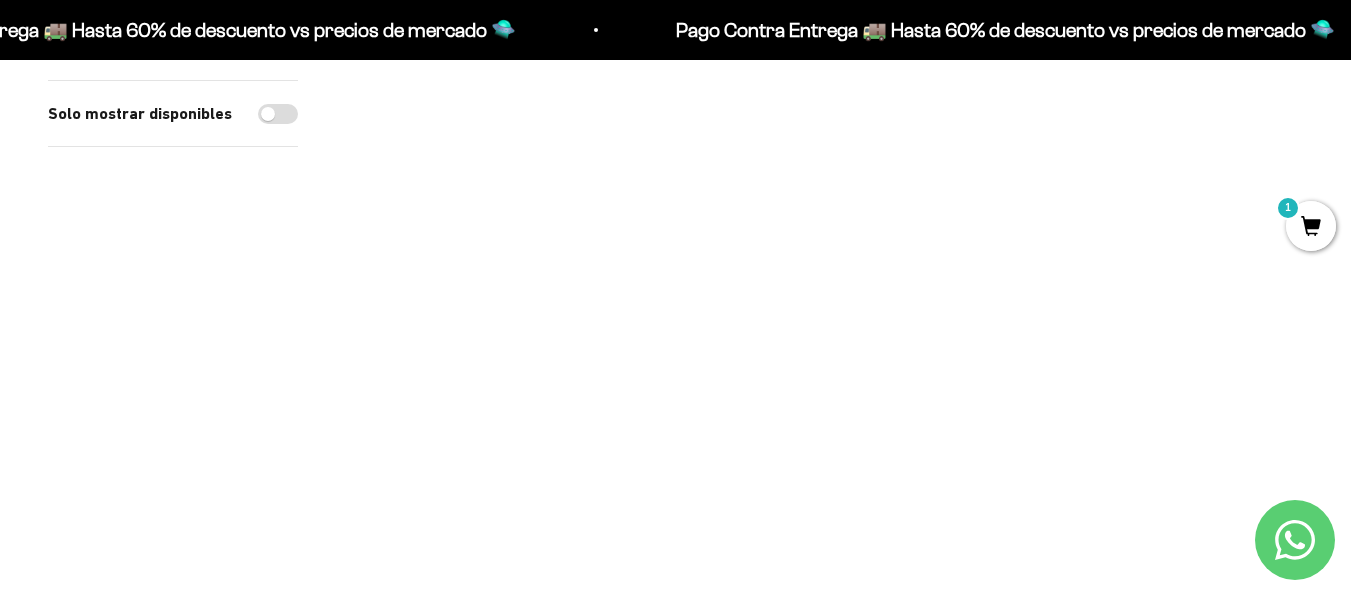scroll, scrollTop: 2254, scrollLeft: 0, axis: vertical 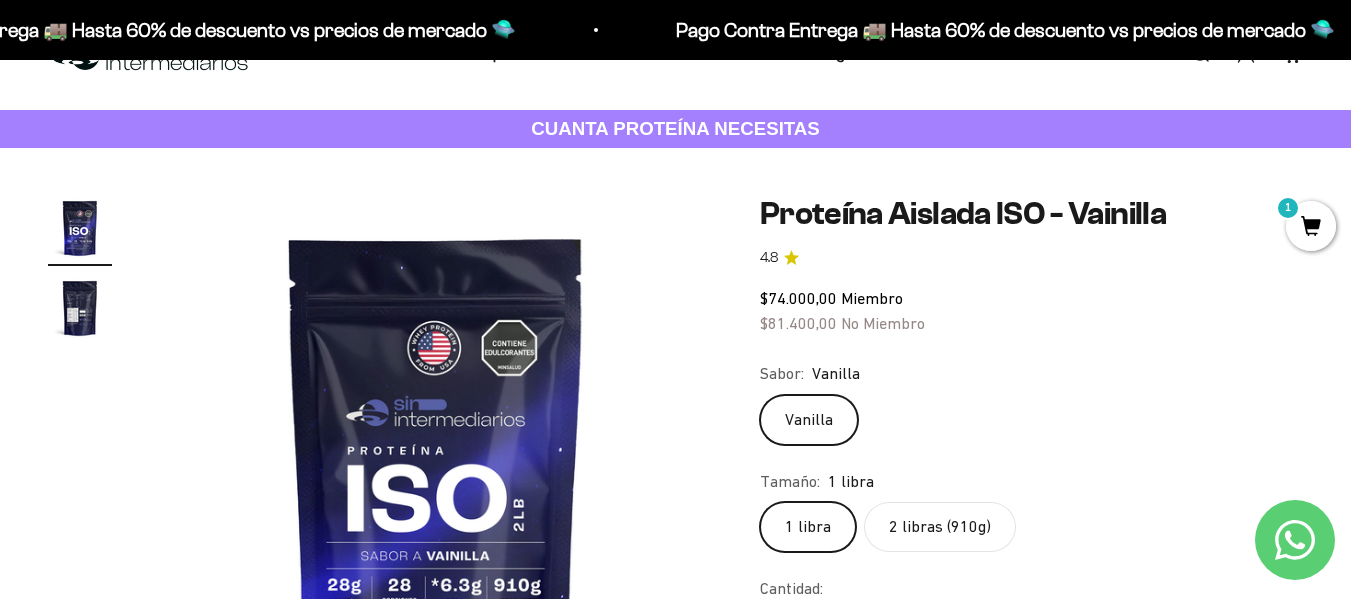 click on "2 libras (910g)" 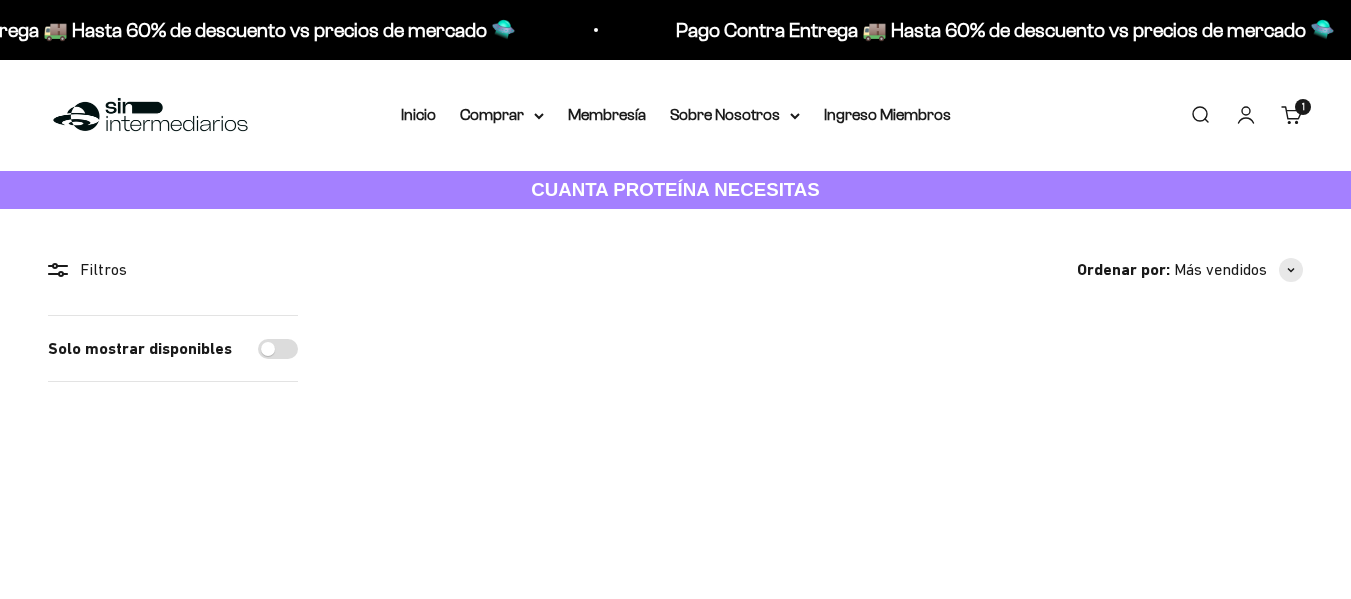 scroll, scrollTop: 2012, scrollLeft: 0, axis: vertical 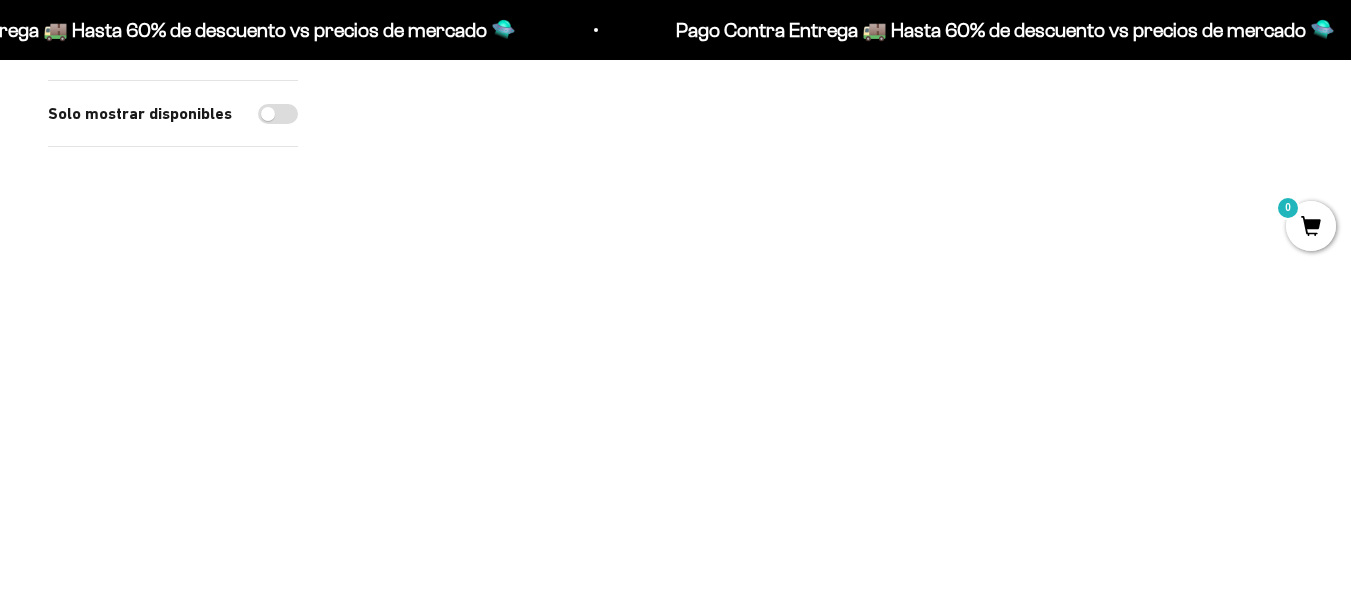 click at bounding box center (497, 279) 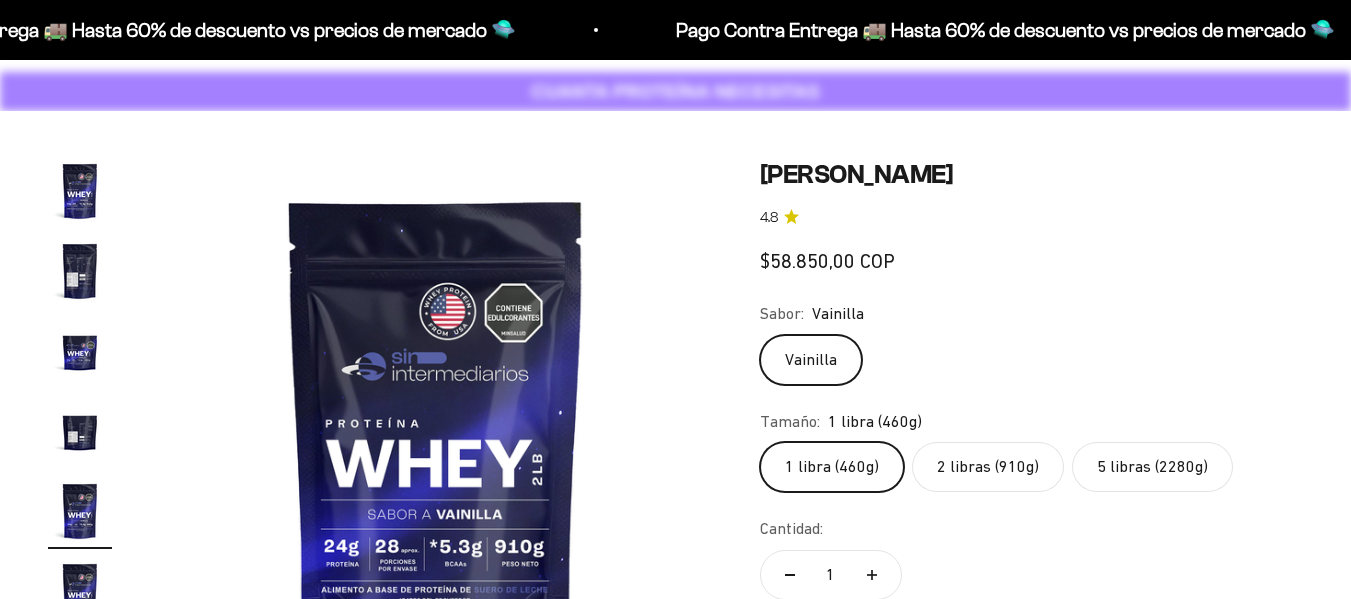 scroll, scrollTop: 114, scrollLeft: 0, axis: vertical 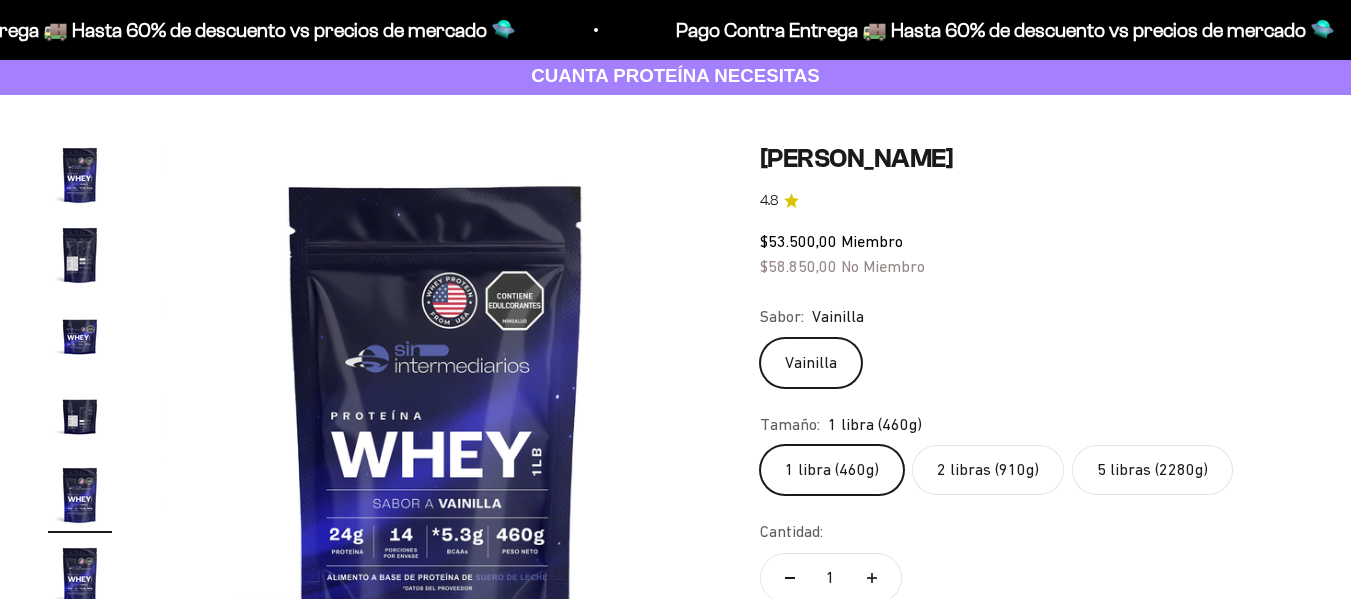 click on "5 libras (2280g)" 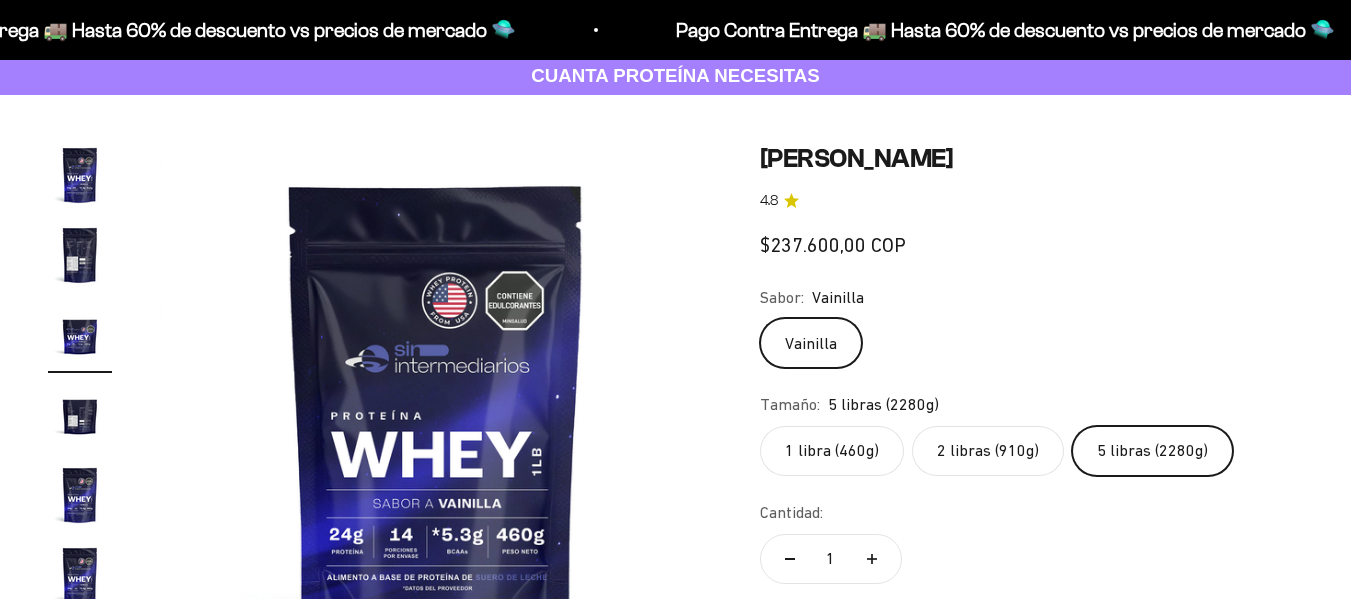 scroll, scrollTop: 0, scrollLeft: 1128, axis: horizontal 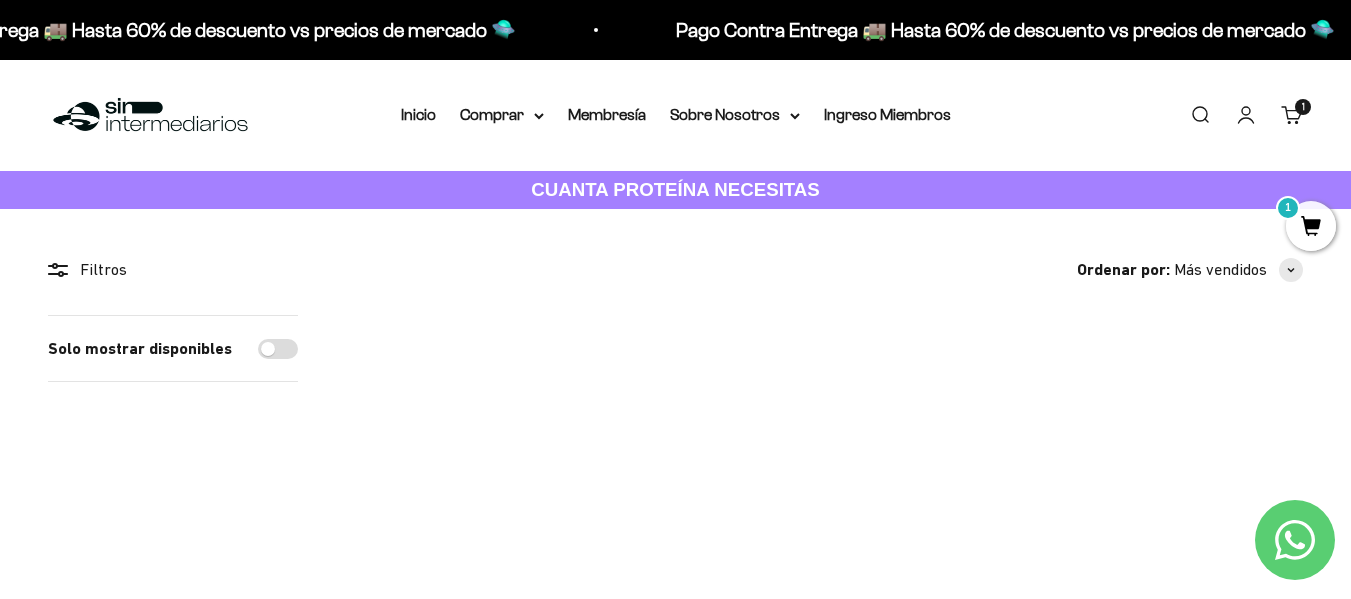 click at bounding box center [824, 466] 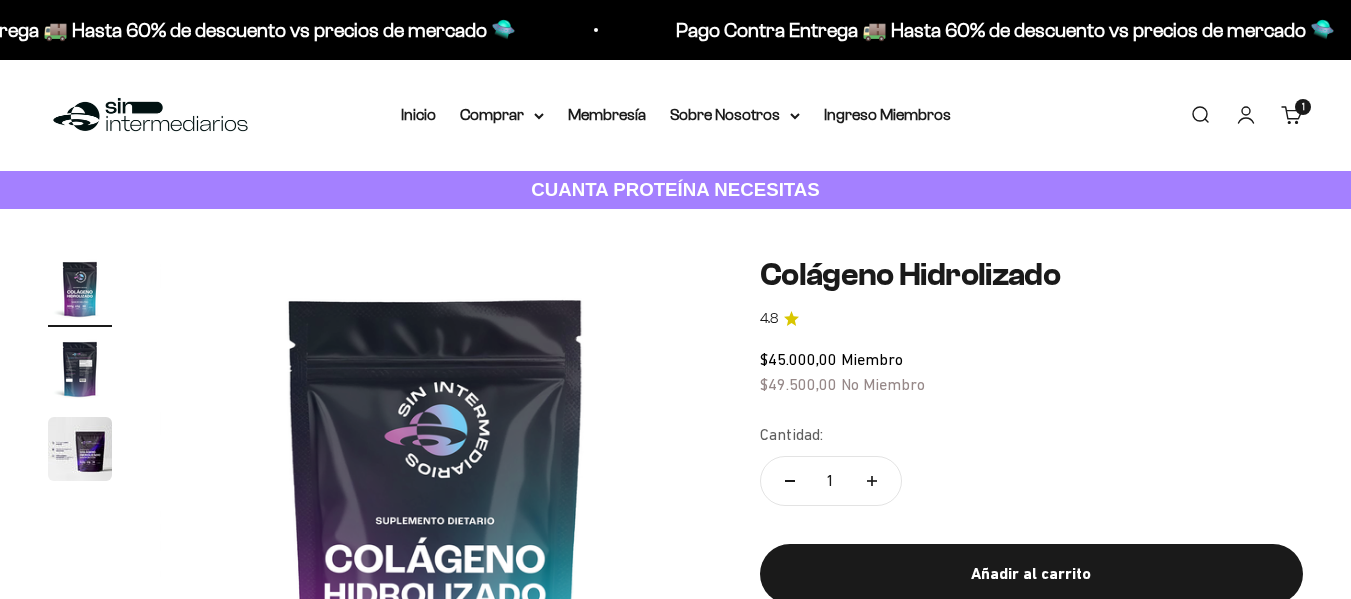scroll, scrollTop: 0, scrollLeft: 0, axis: both 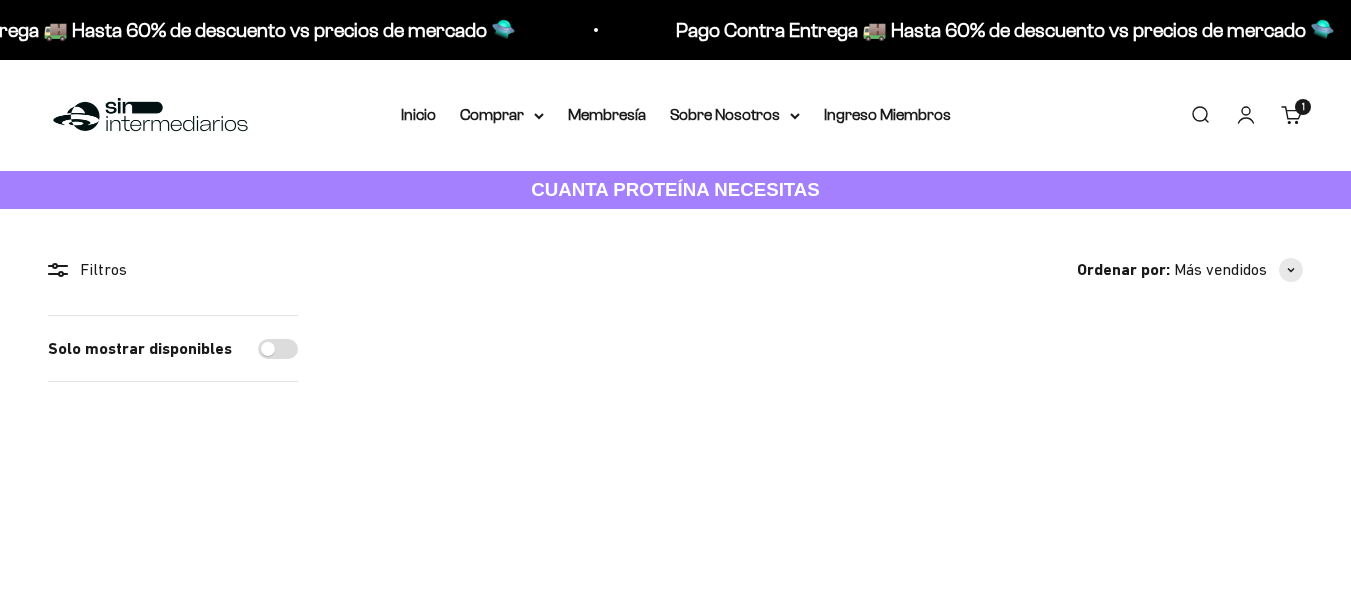 click at bounding box center (497, 466) 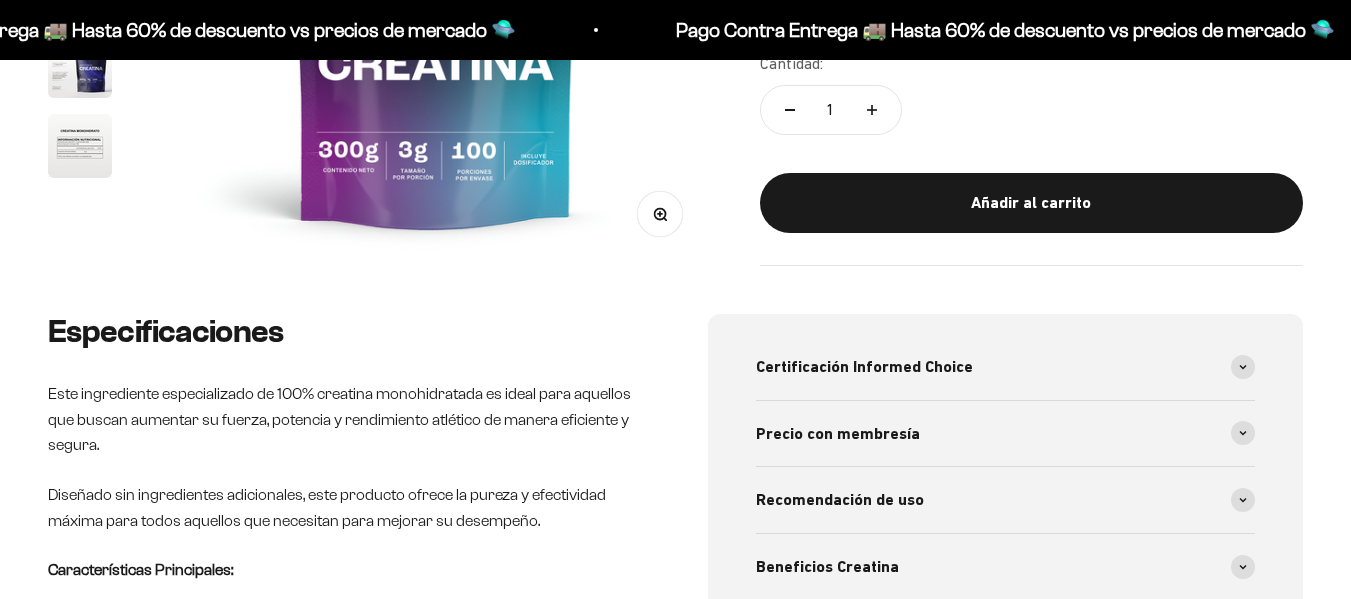 scroll, scrollTop: 667, scrollLeft: 0, axis: vertical 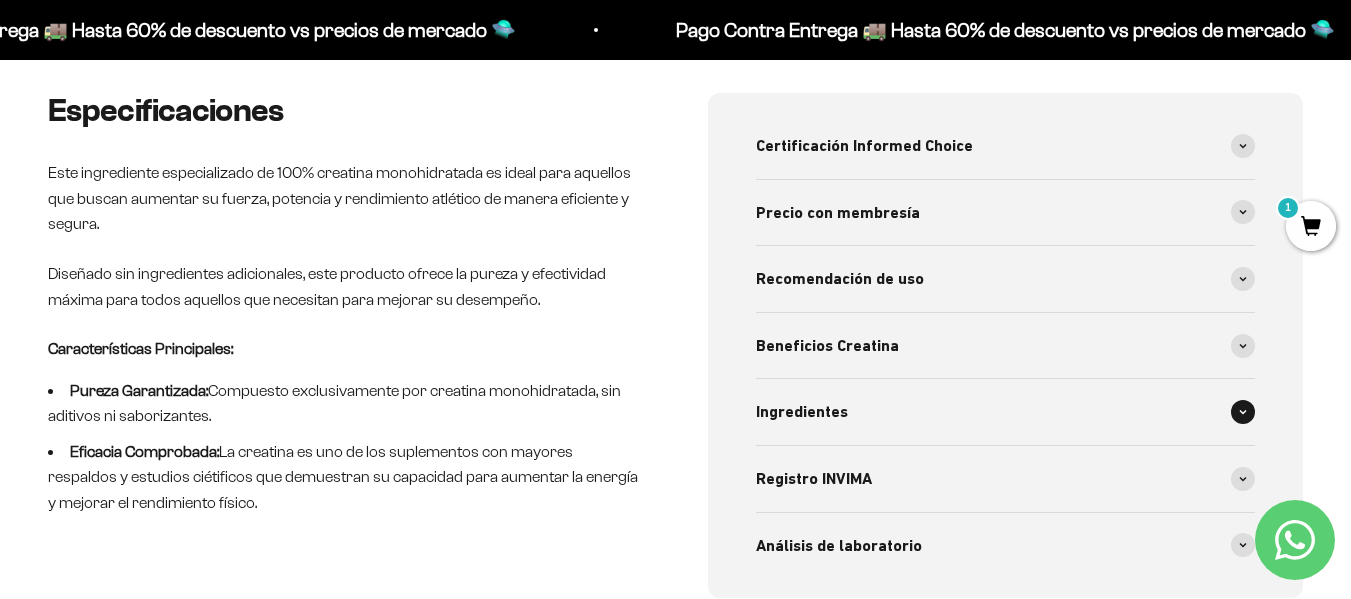 click on "Ingredientes" at bounding box center (1006, 412) 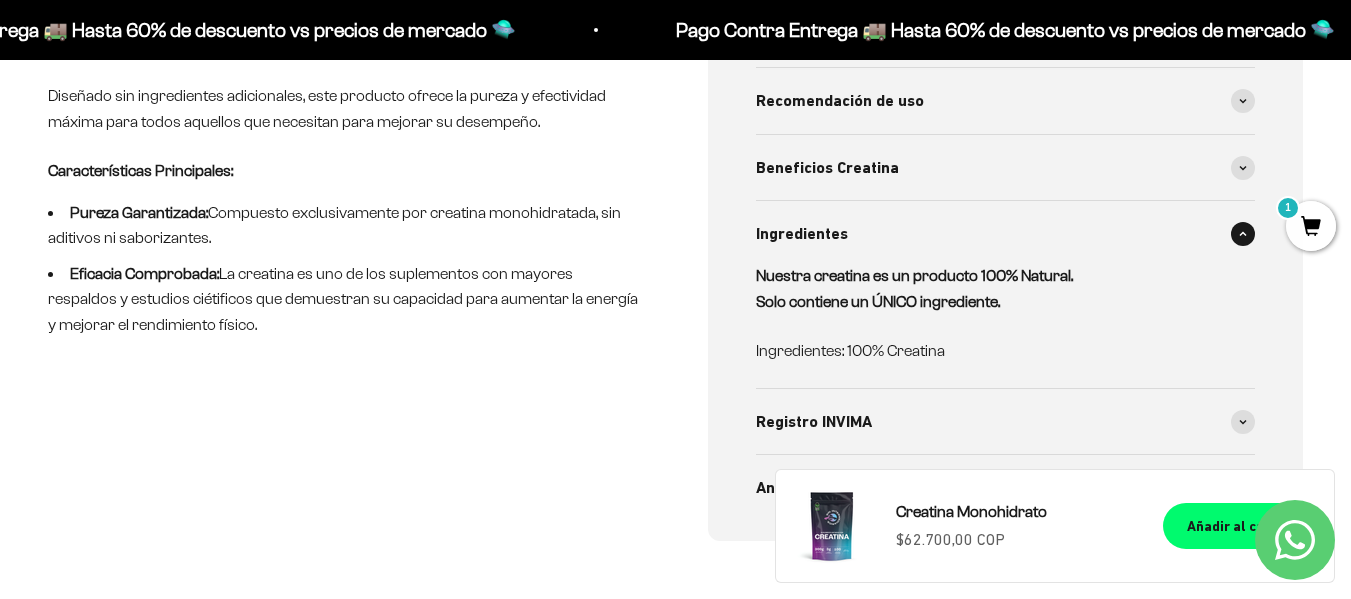scroll, scrollTop: 944, scrollLeft: 0, axis: vertical 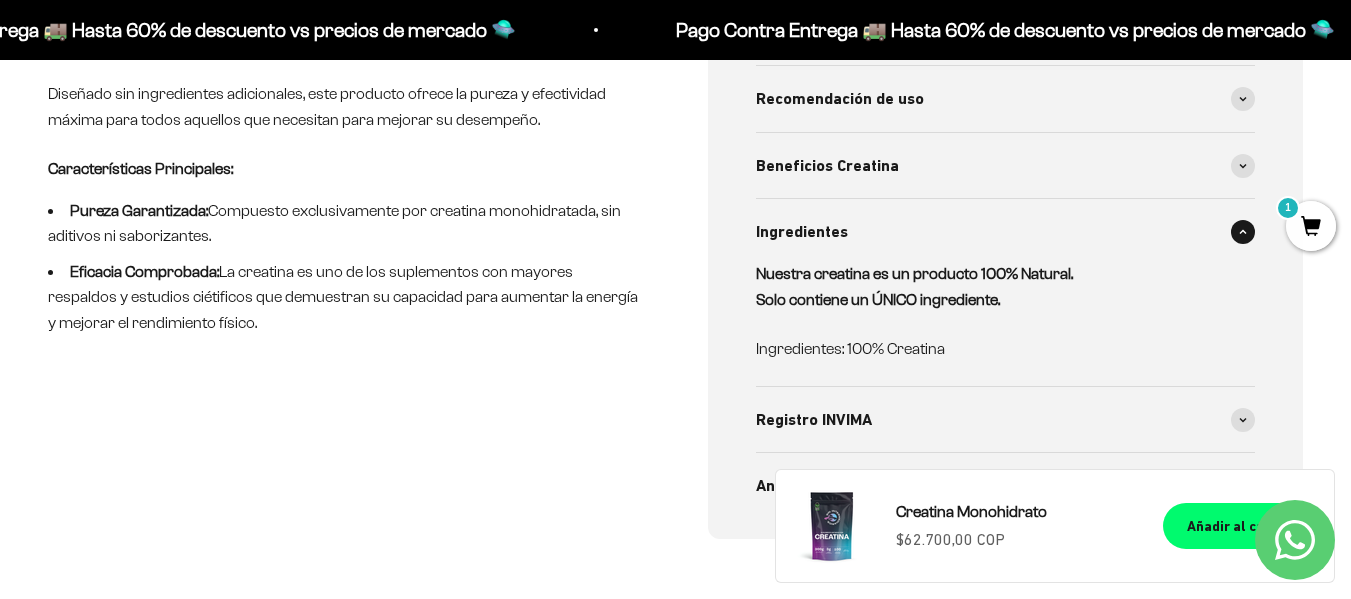click at bounding box center (1243, 232) 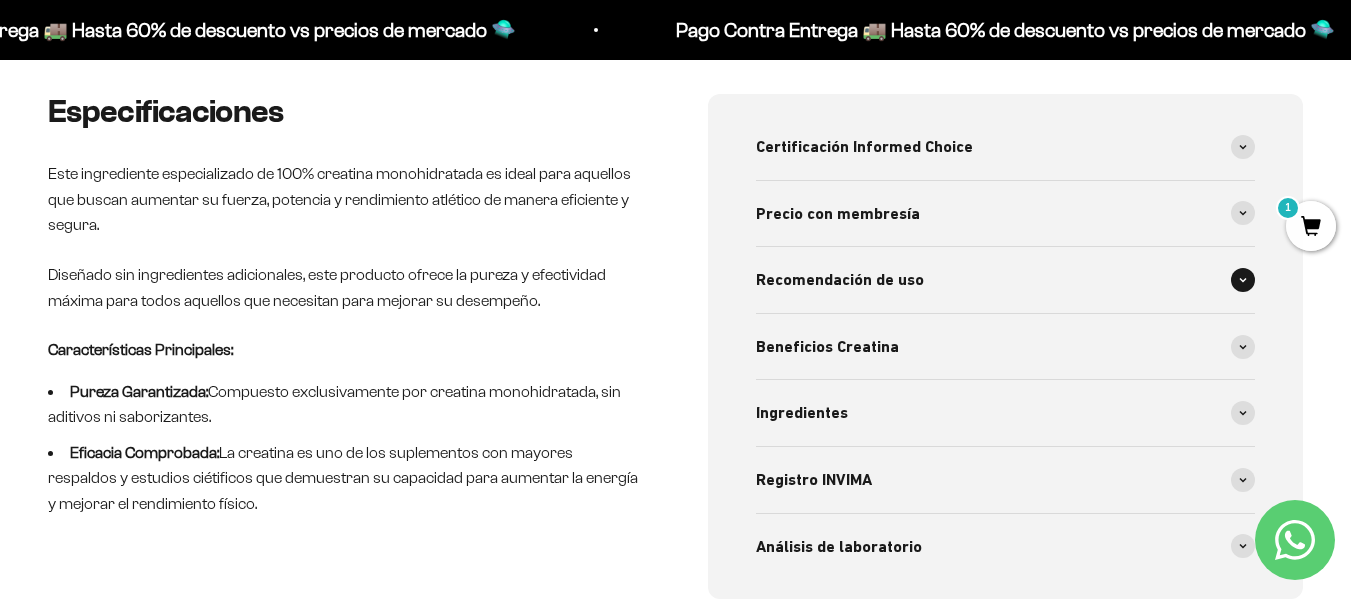 click on "Recomendación de uso" at bounding box center [1006, 280] 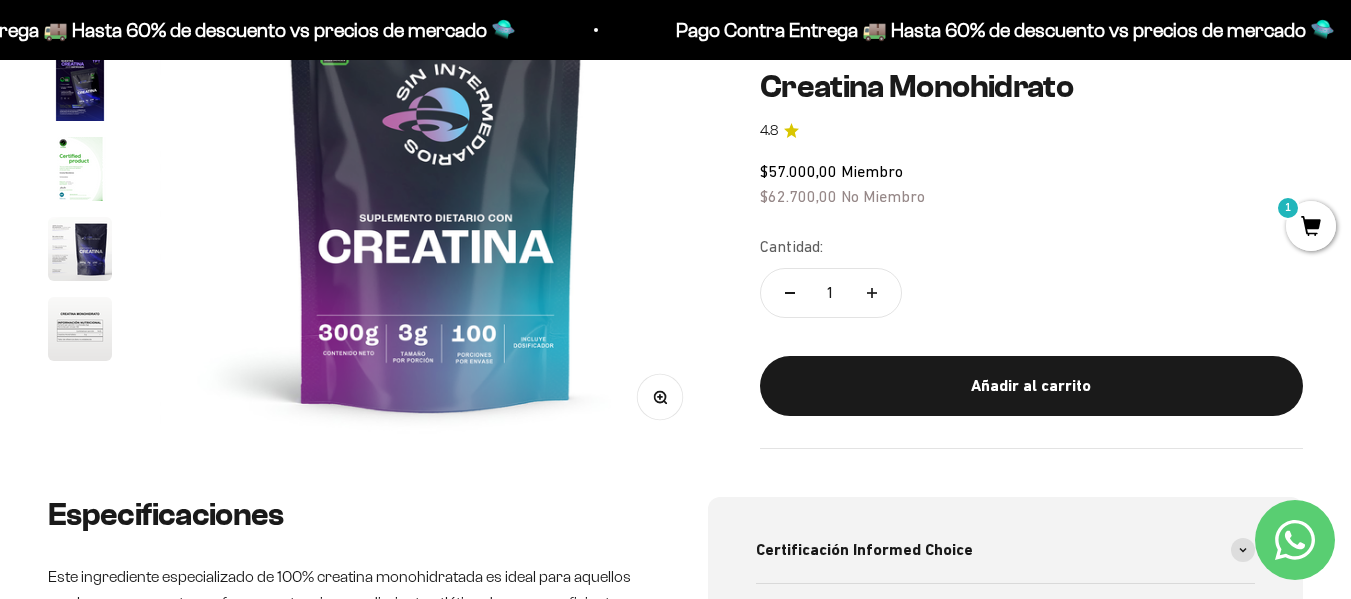 scroll, scrollTop: 359, scrollLeft: 0, axis: vertical 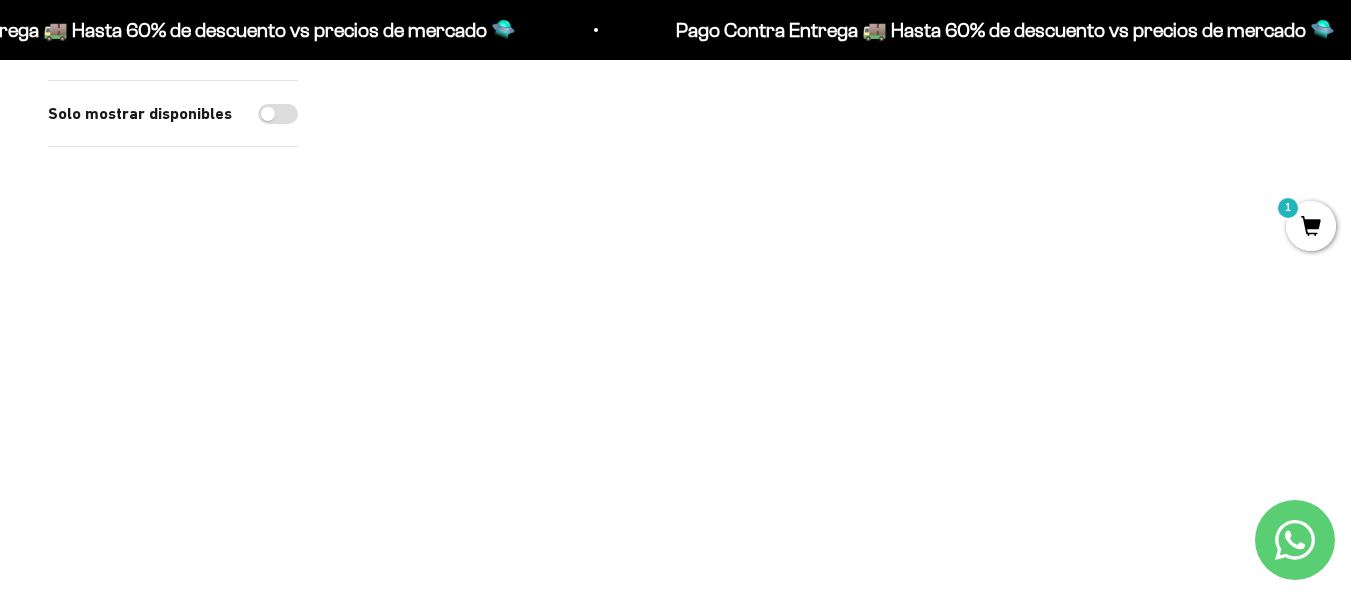 click at bounding box center [1151, 124] 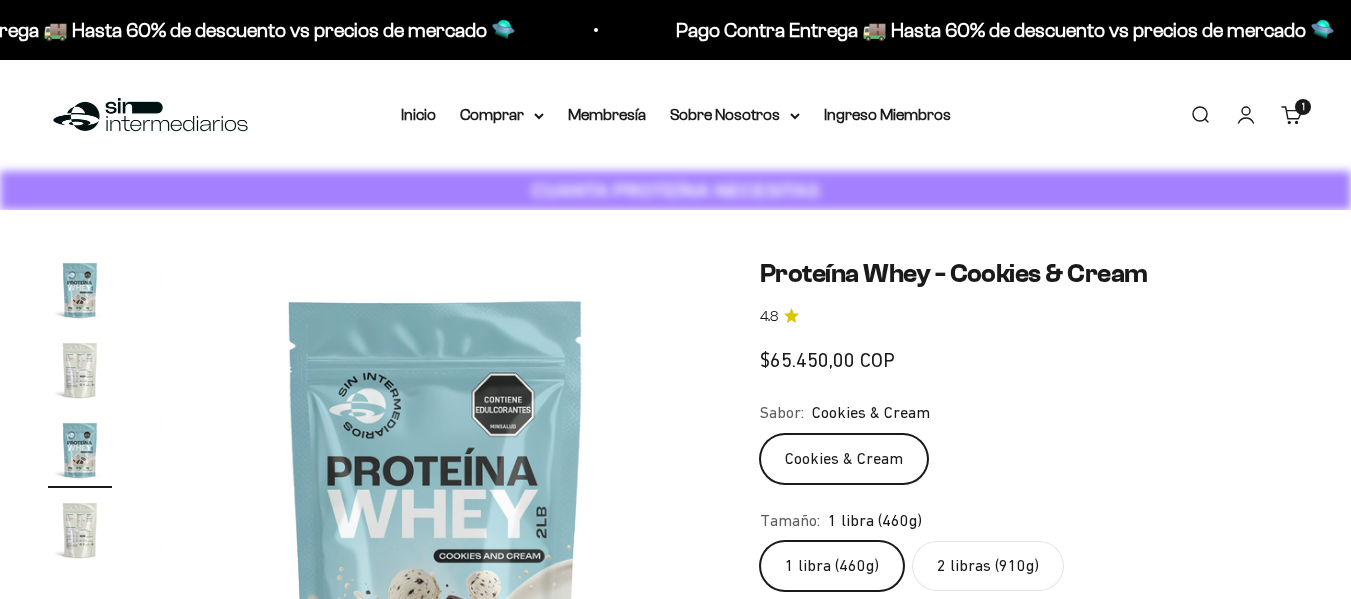 scroll, scrollTop: 0, scrollLeft: 0, axis: both 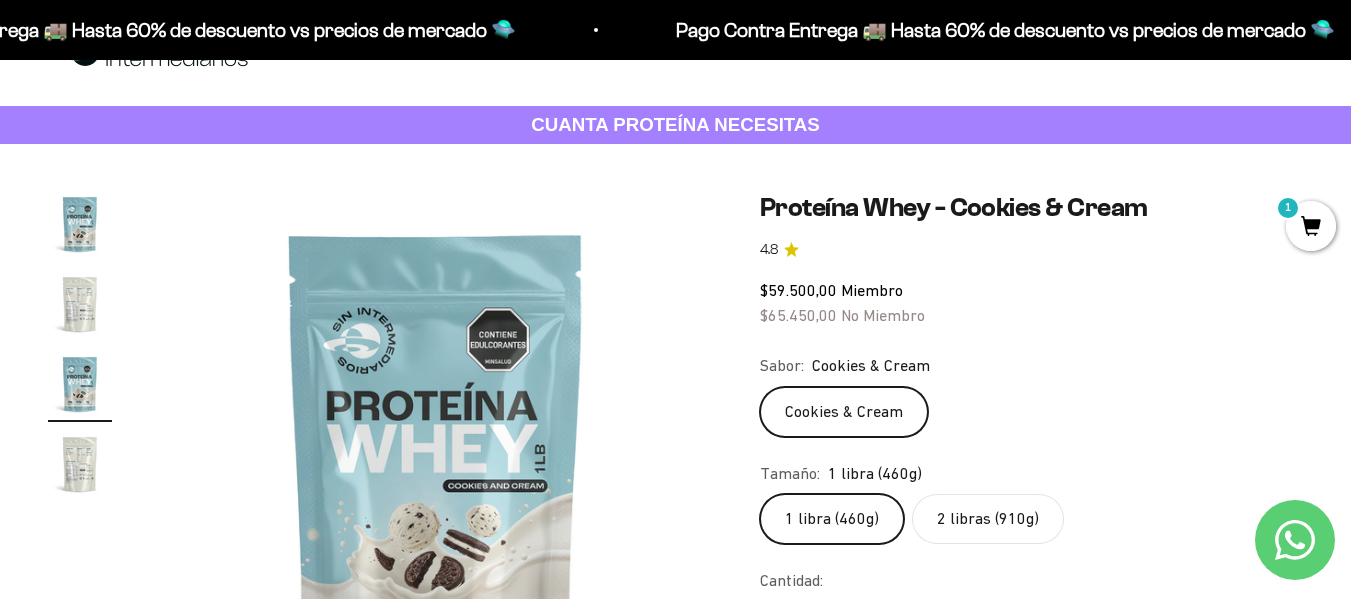 click on "2 libras (910g)" 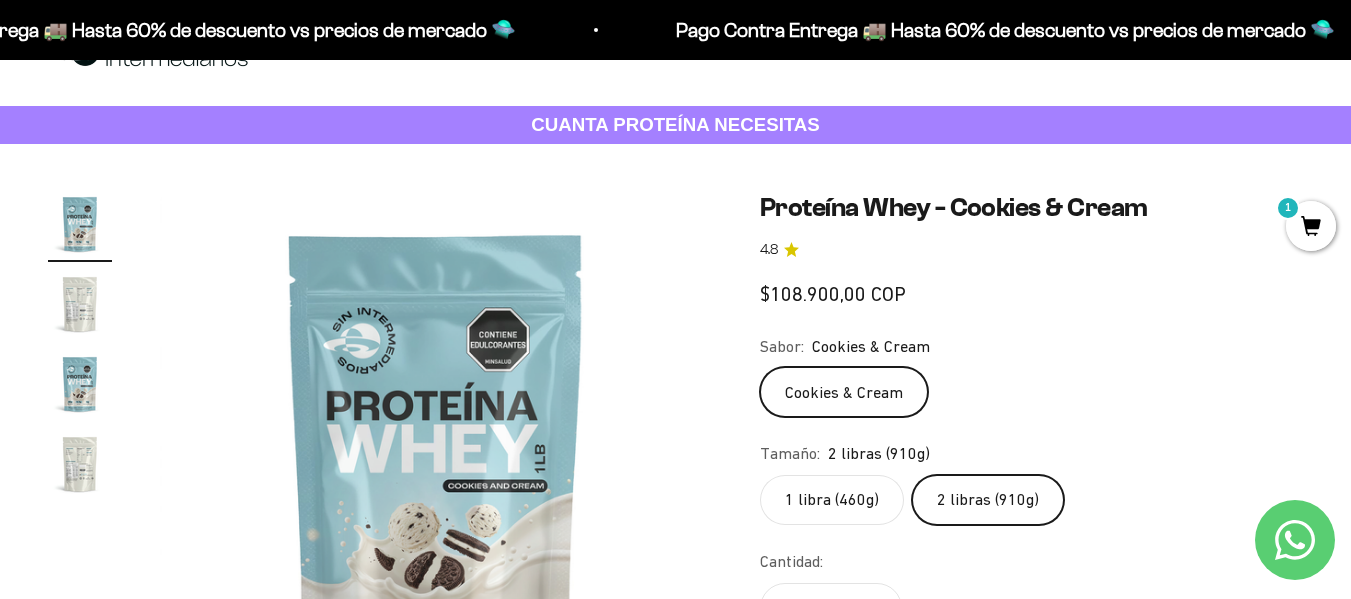 scroll, scrollTop: 0, scrollLeft: 0, axis: both 